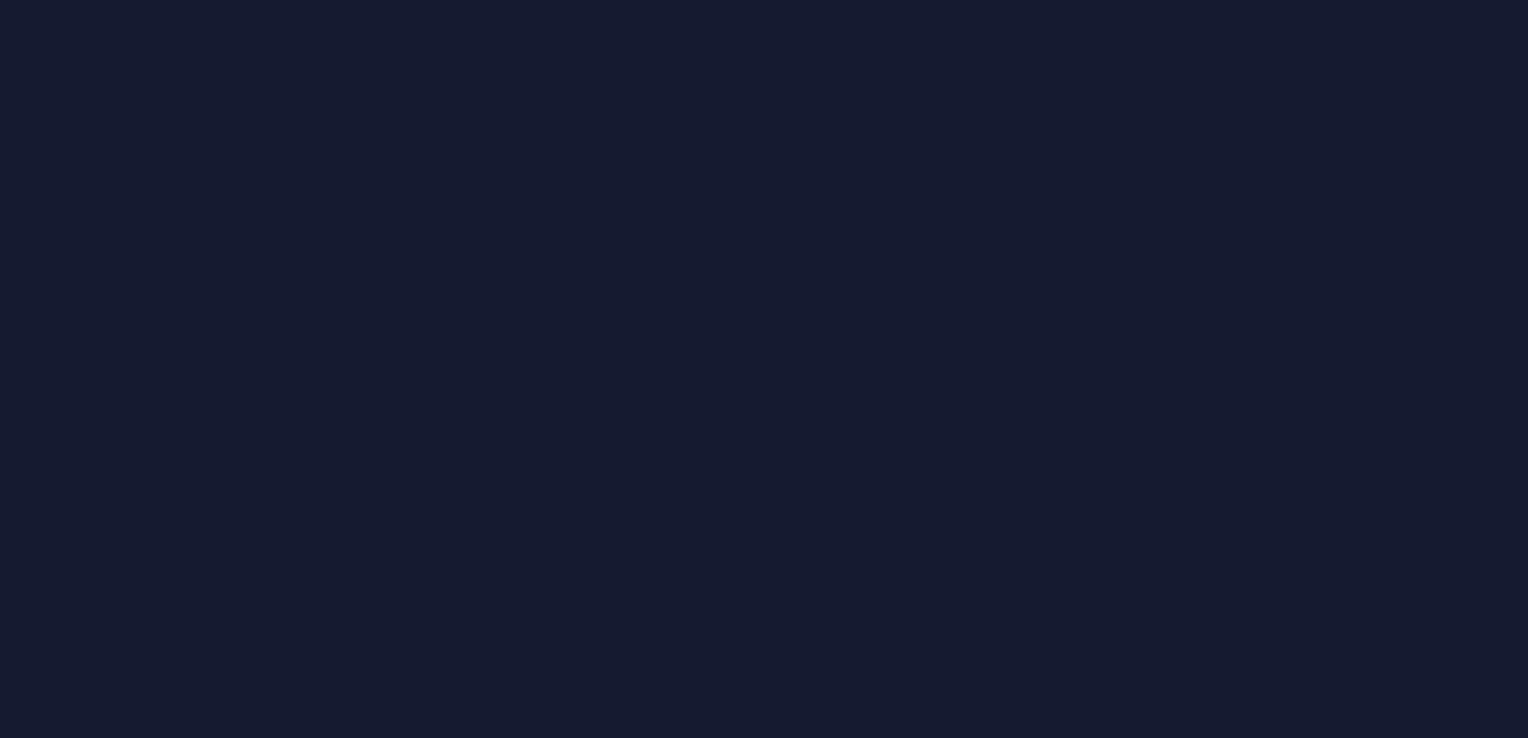 scroll, scrollTop: 0, scrollLeft: 0, axis: both 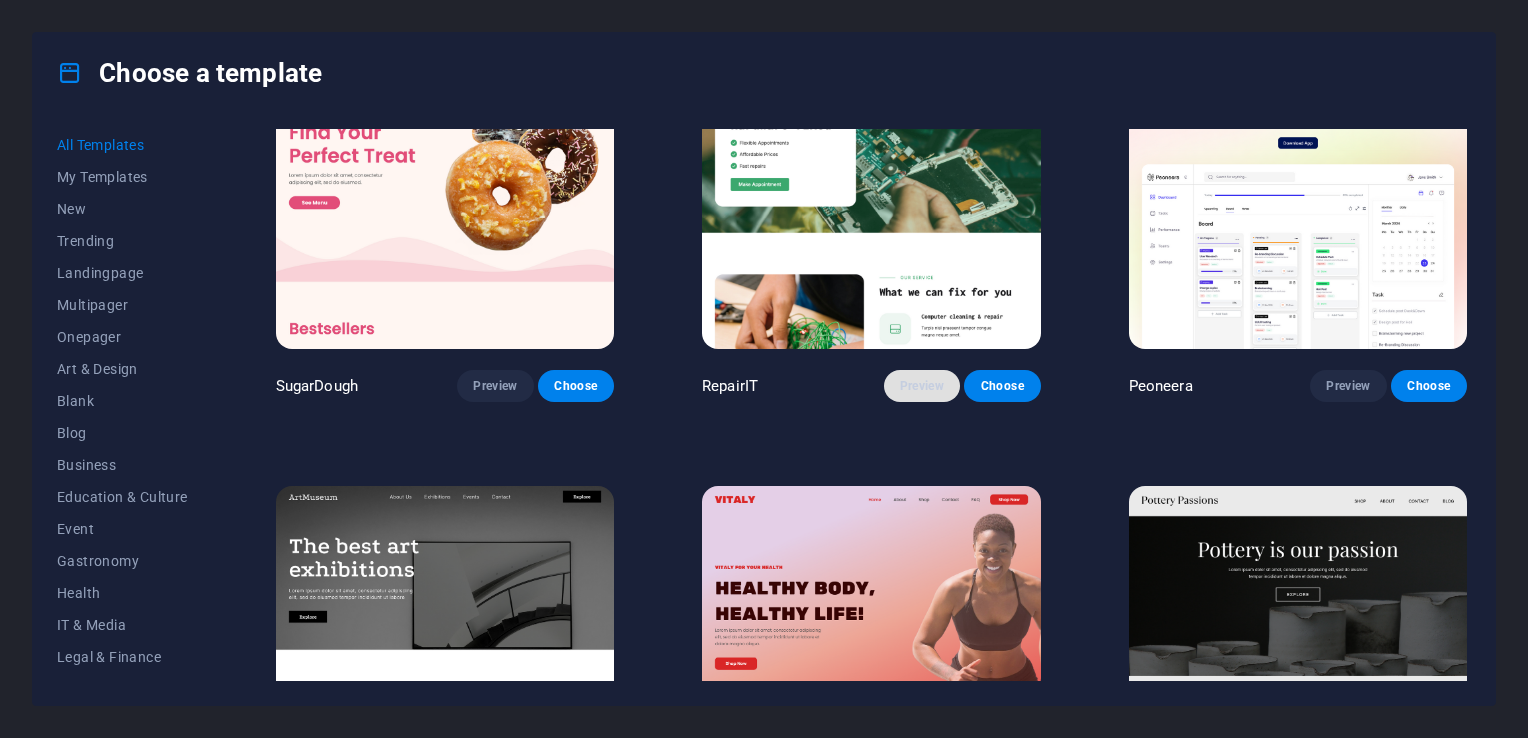 click on "Preview" at bounding box center [922, 386] 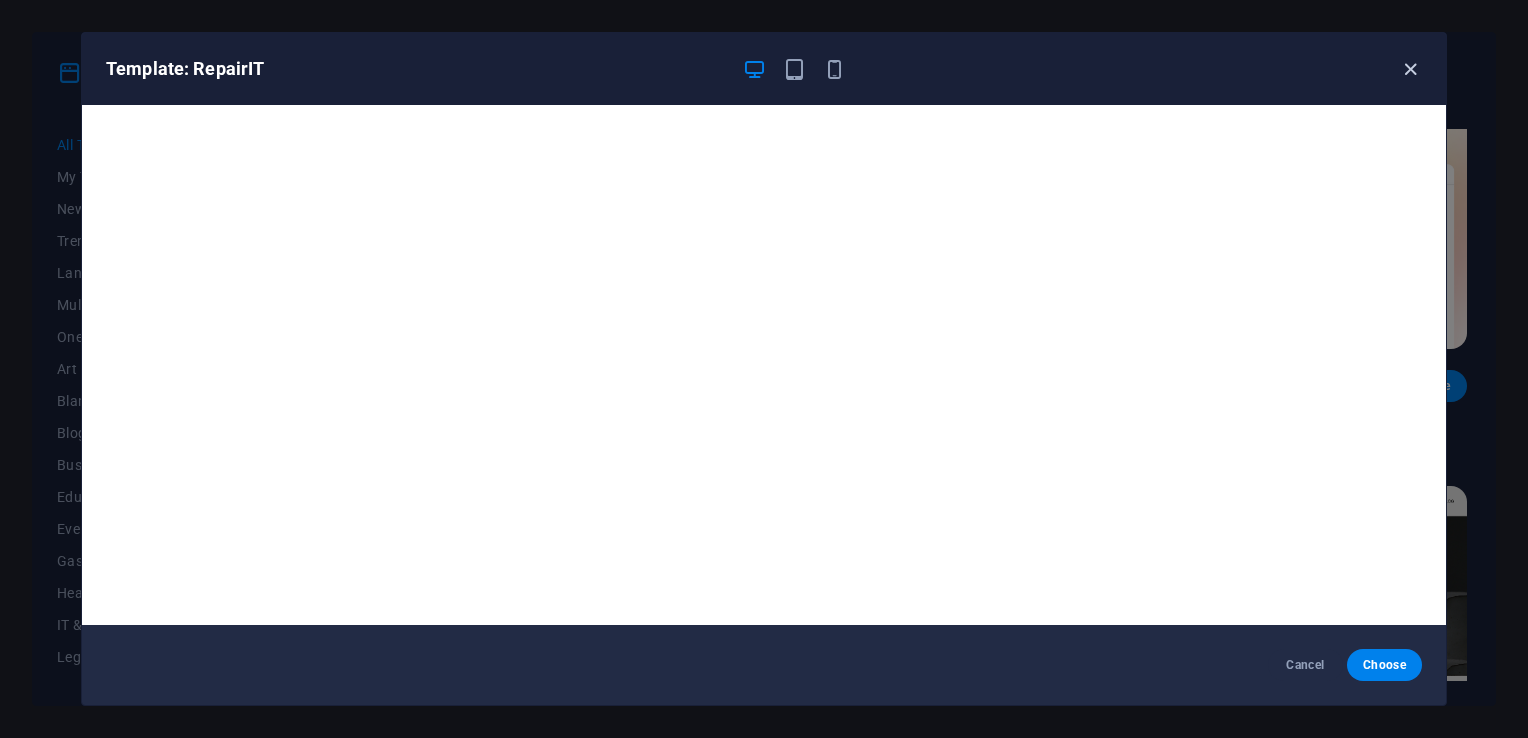 click at bounding box center [1410, 69] 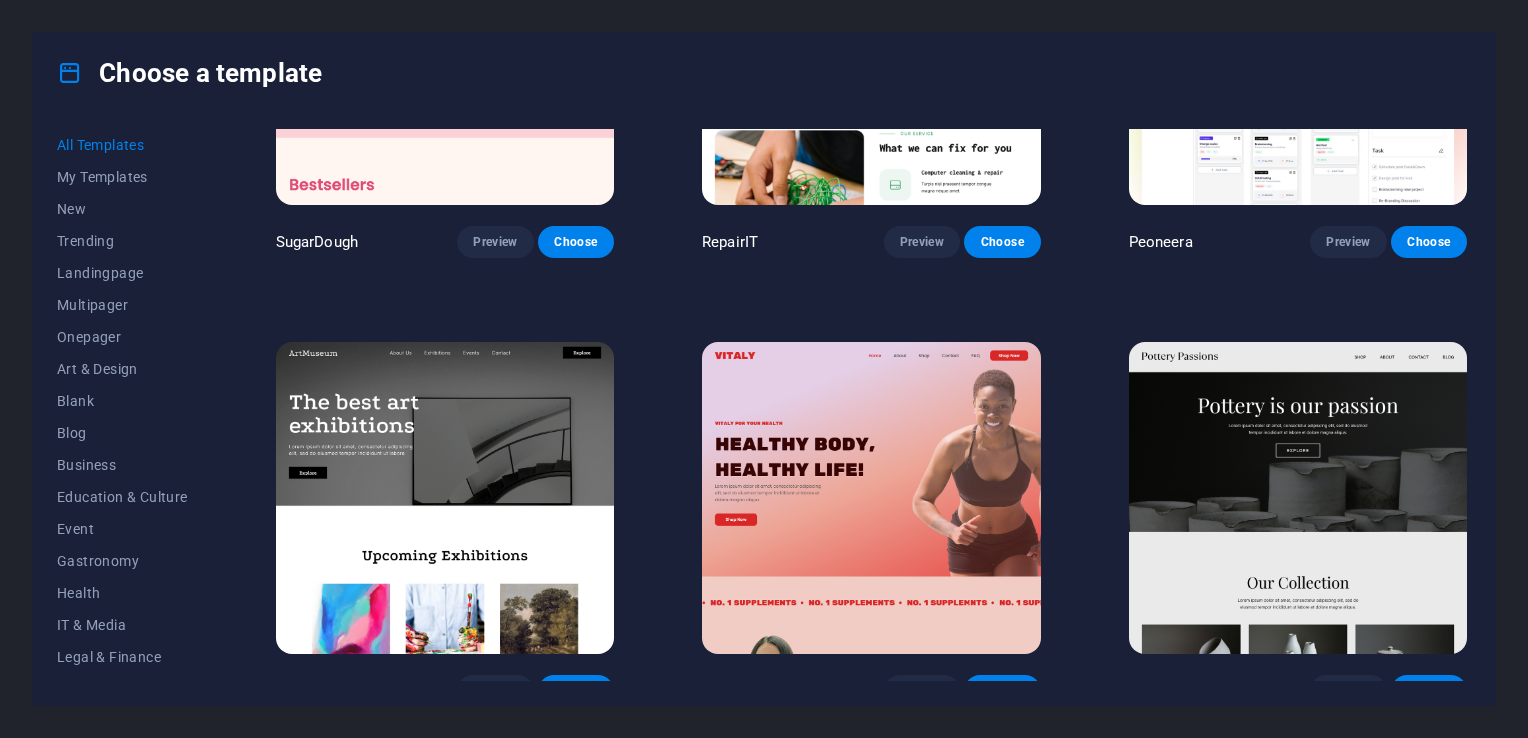 scroll, scrollTop: 378, scrollLeft: 0, axis: vertical 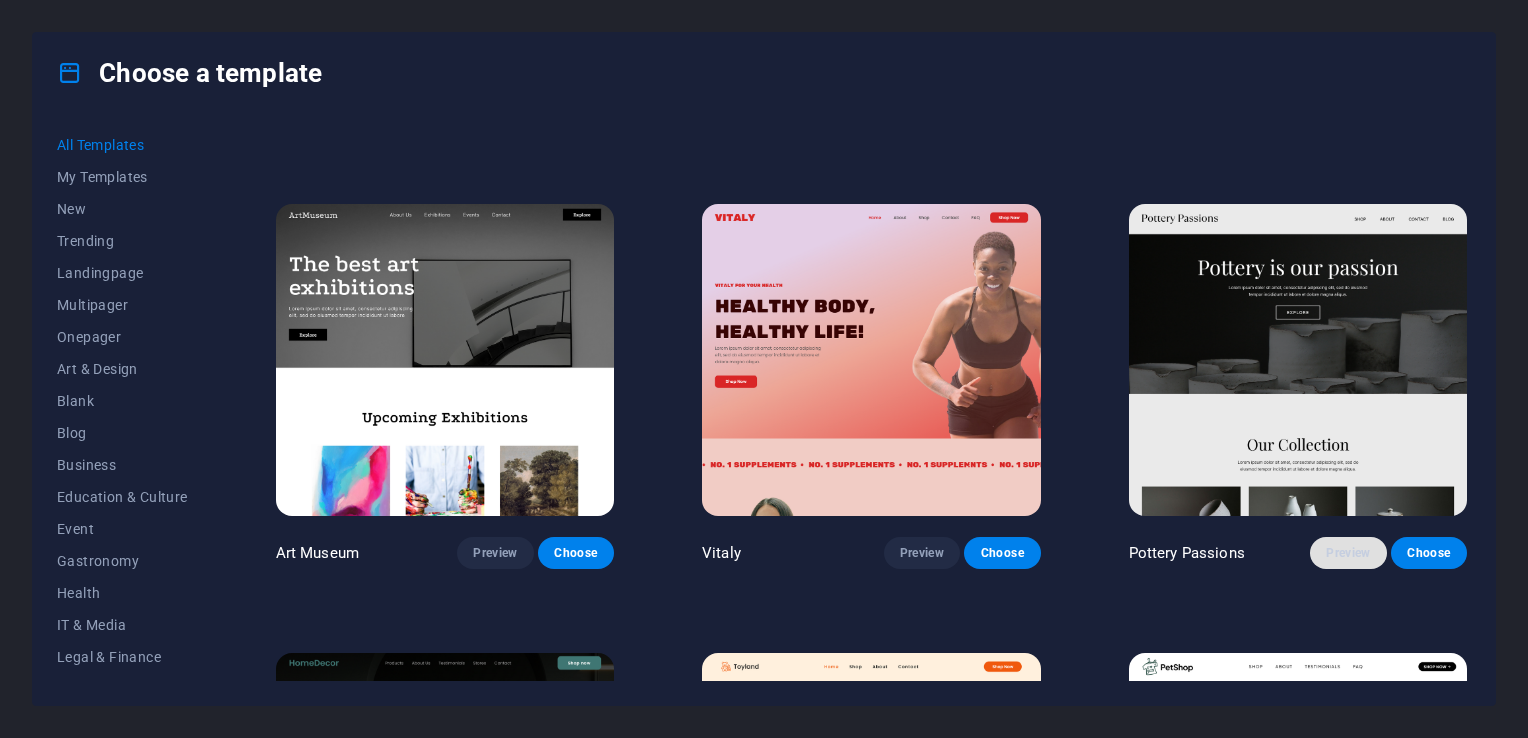 click on "Preview" at bounding box center (1348, 553) 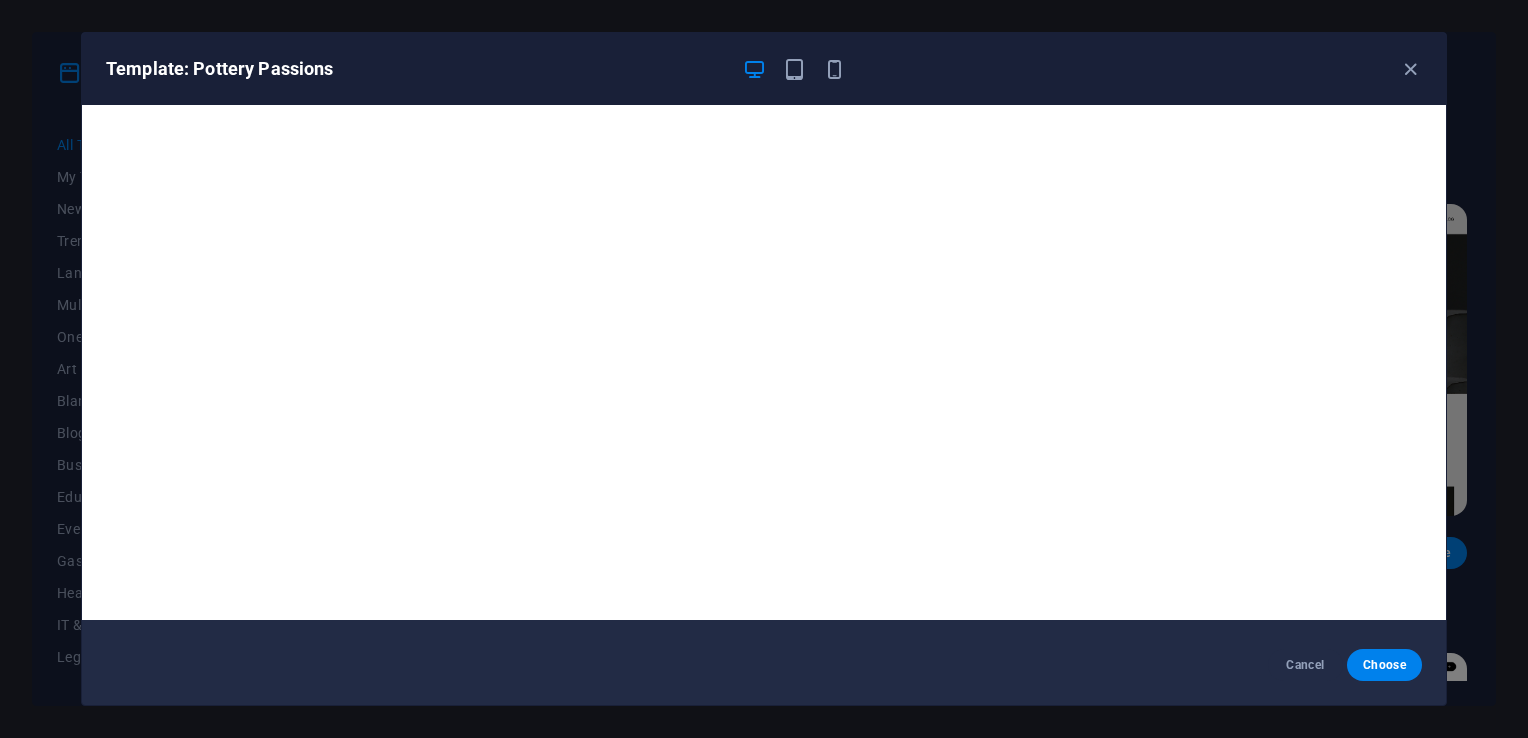 scroll, scrollTop: 0, scrollLeft: 0, axis: both 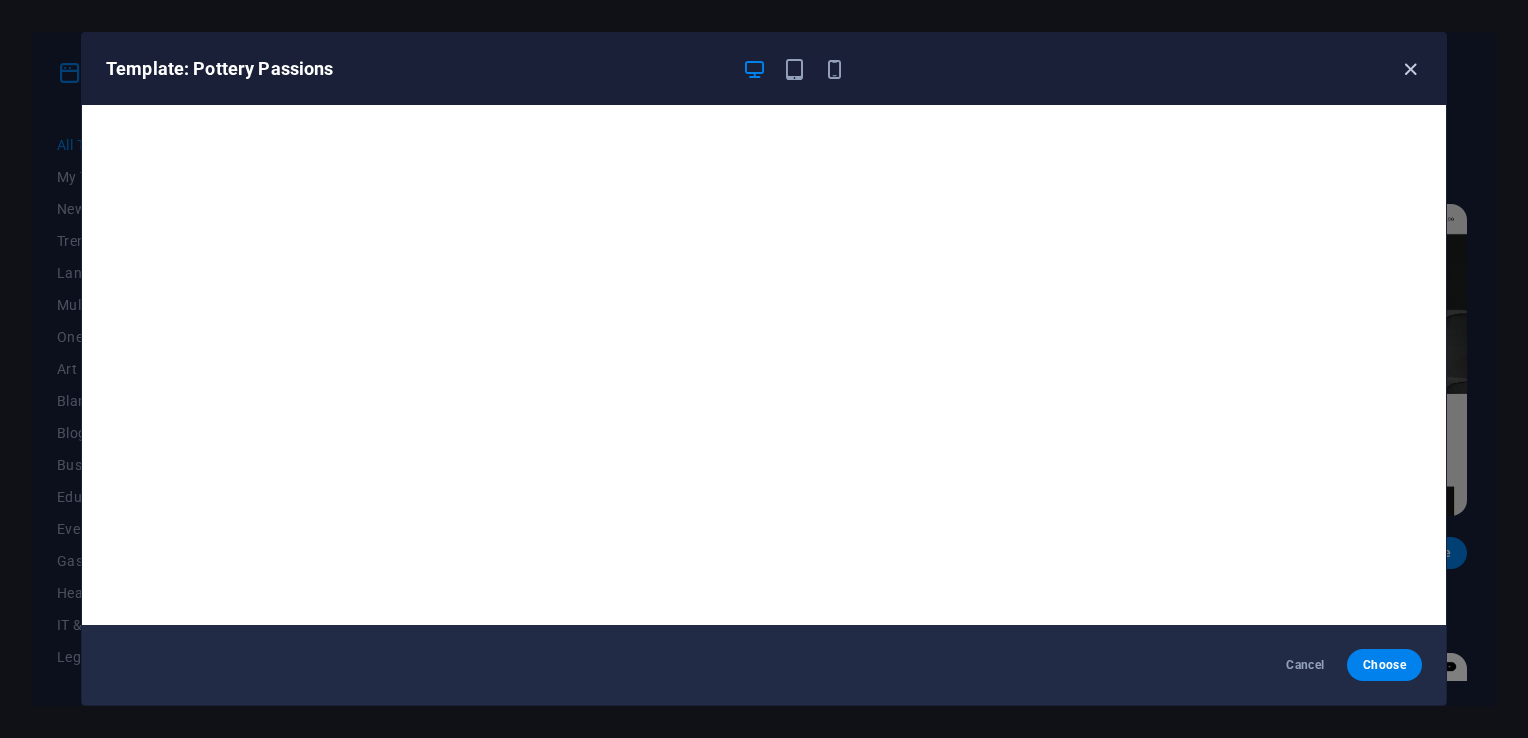 click at bounding box center (1410, 69) 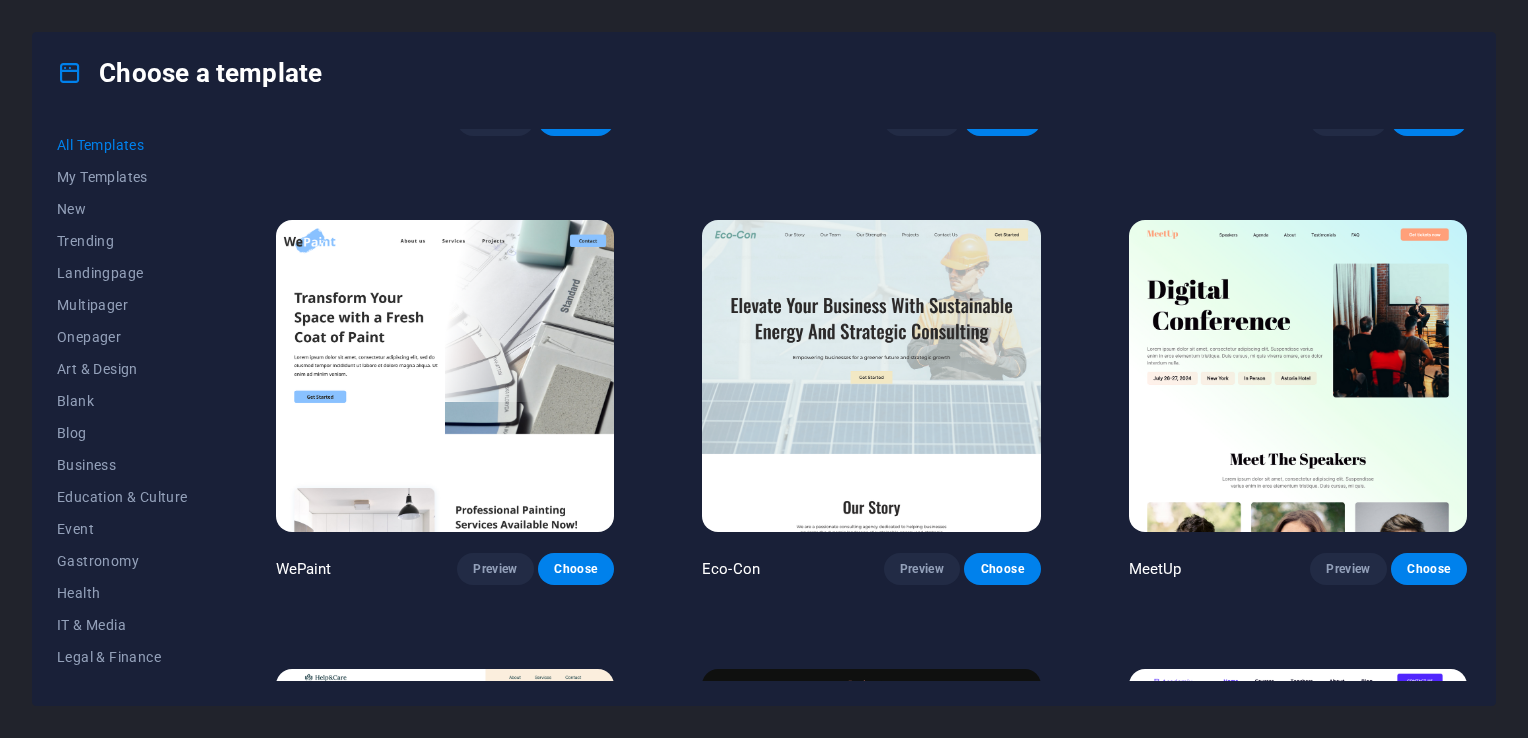scroll, scrollTop: 1710, scrollLeft: 0, axis: vertical 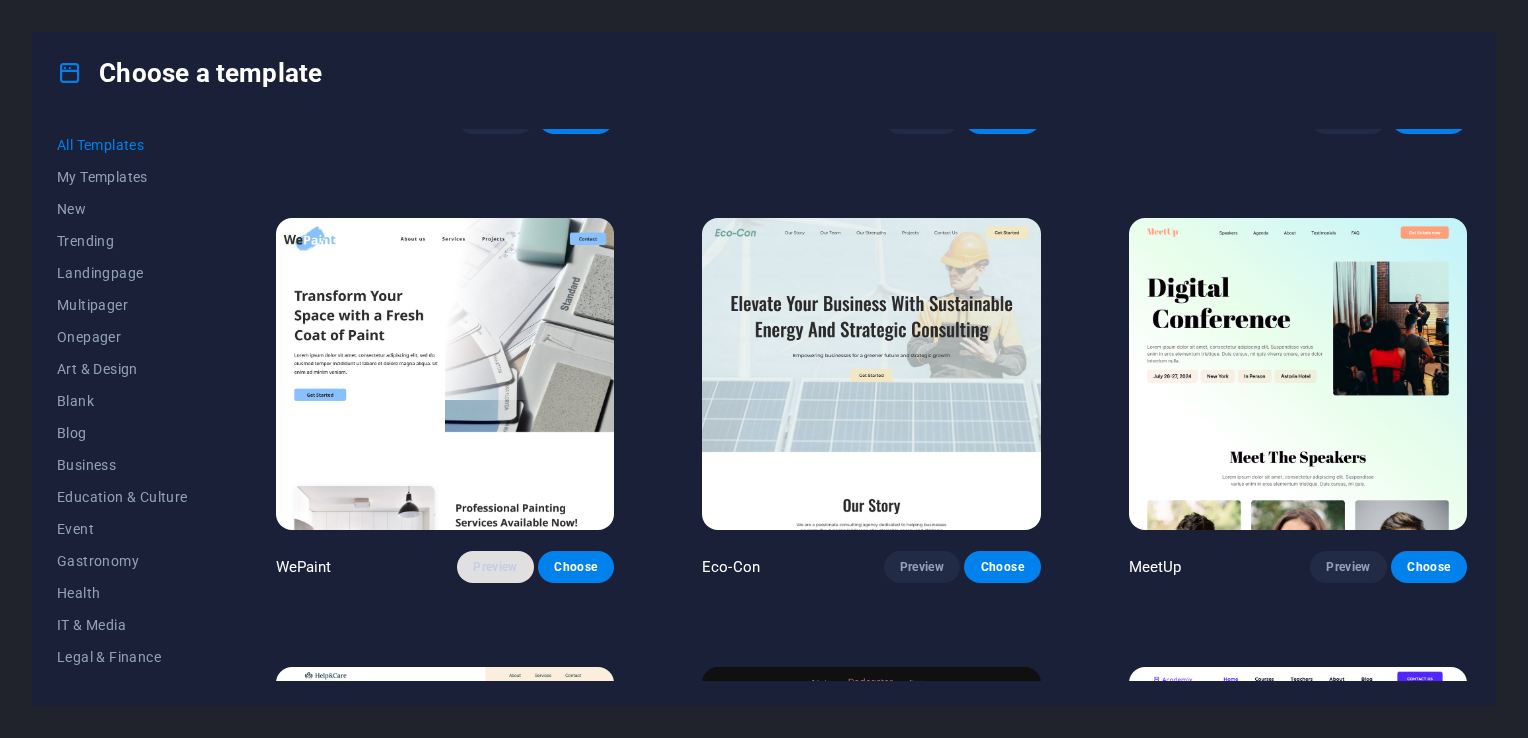 click on "Preview" at bounding box center [495, 567] 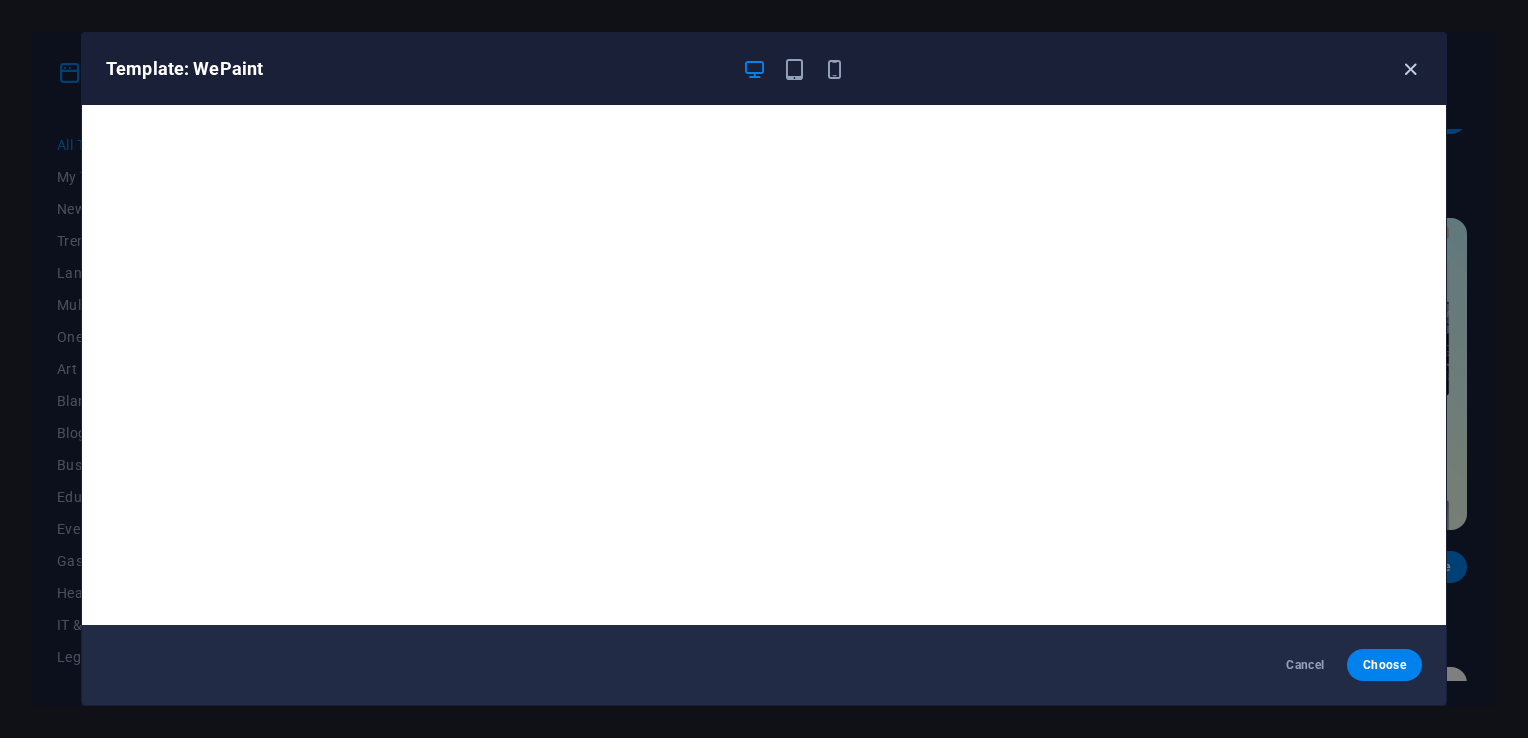 click at bounding box center (1410, 69) 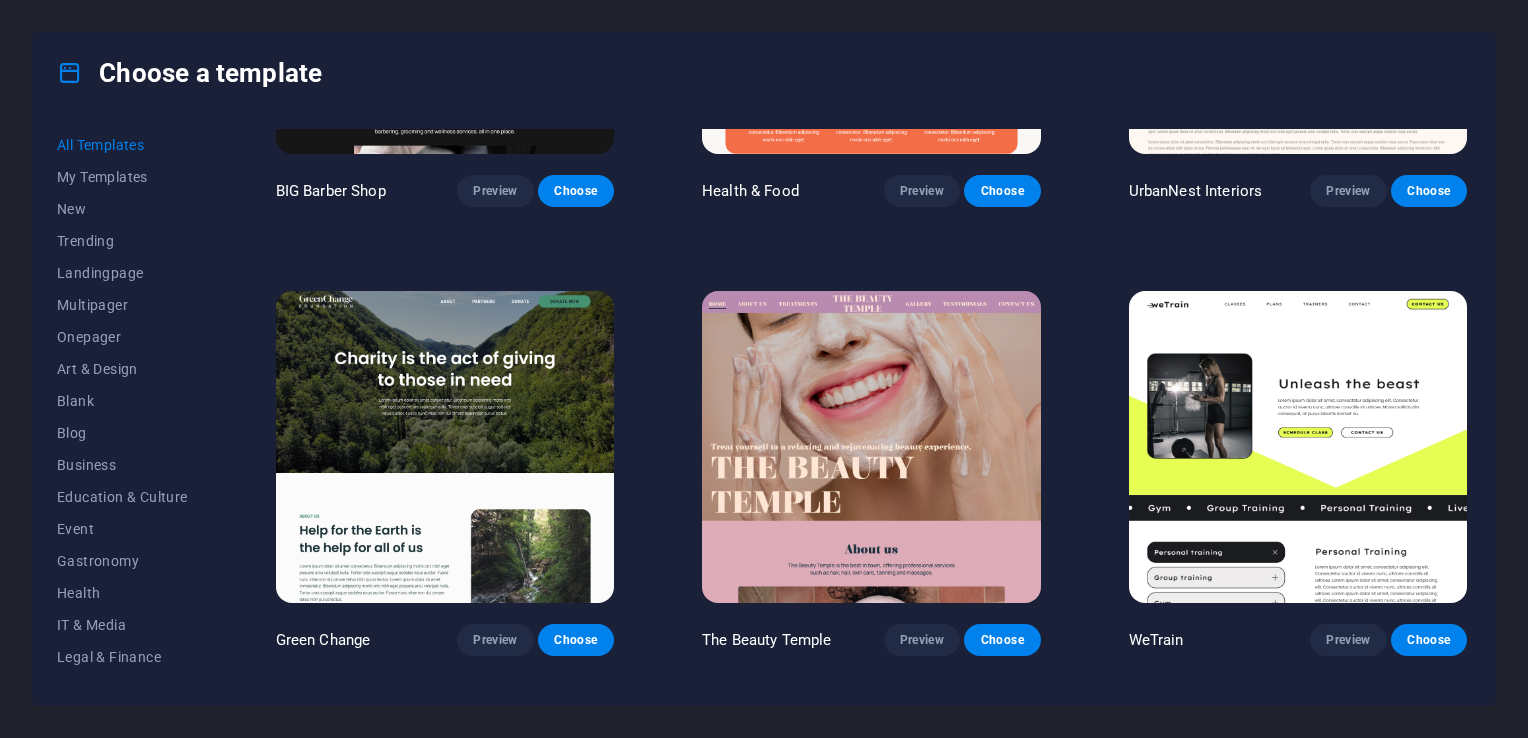 scroll, scrollTop: 2986, scrollLeft: 0, axis: vertical 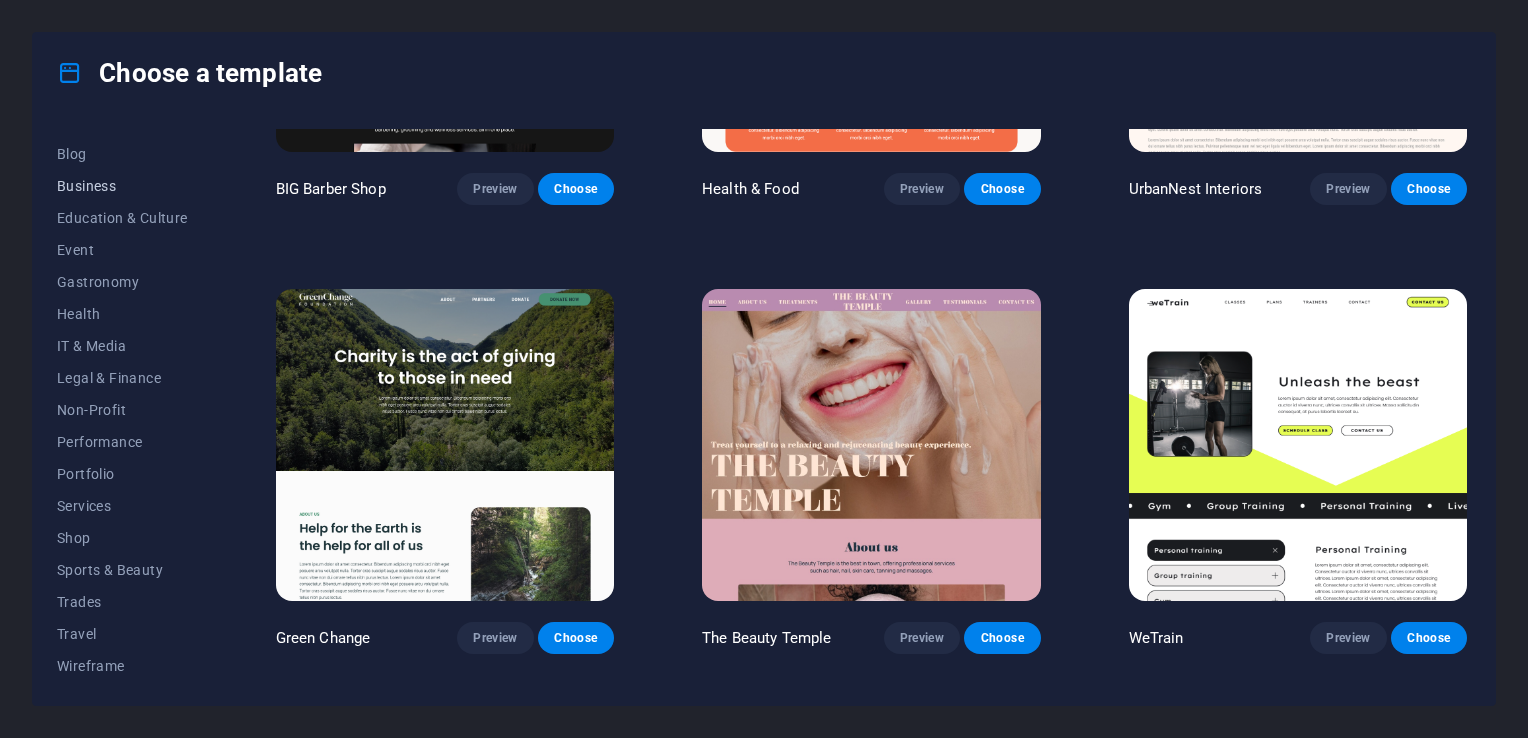 click on "Business" at bounding box center [122, 186] 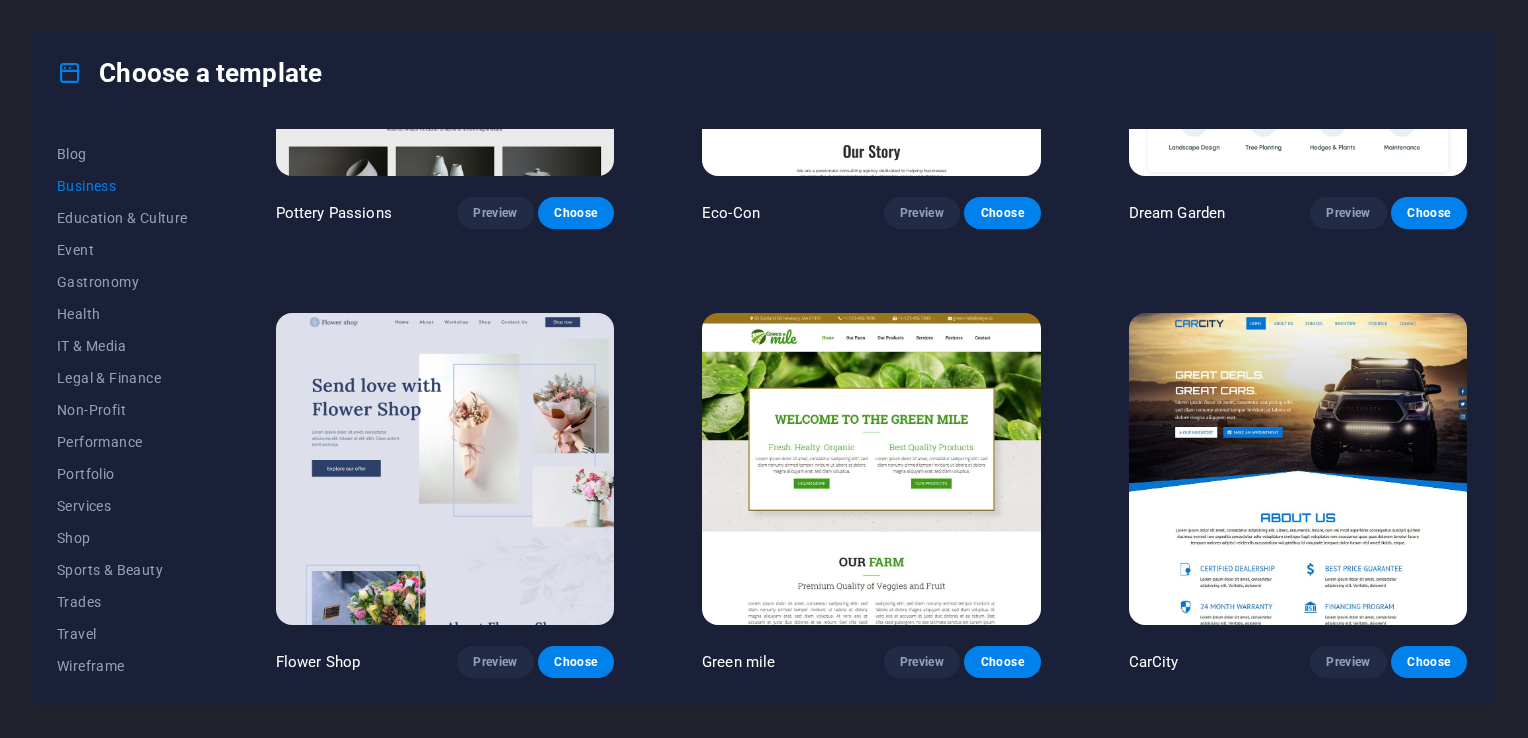 scroll, scrollTop: 0, scrollLeft: 0, axis: both 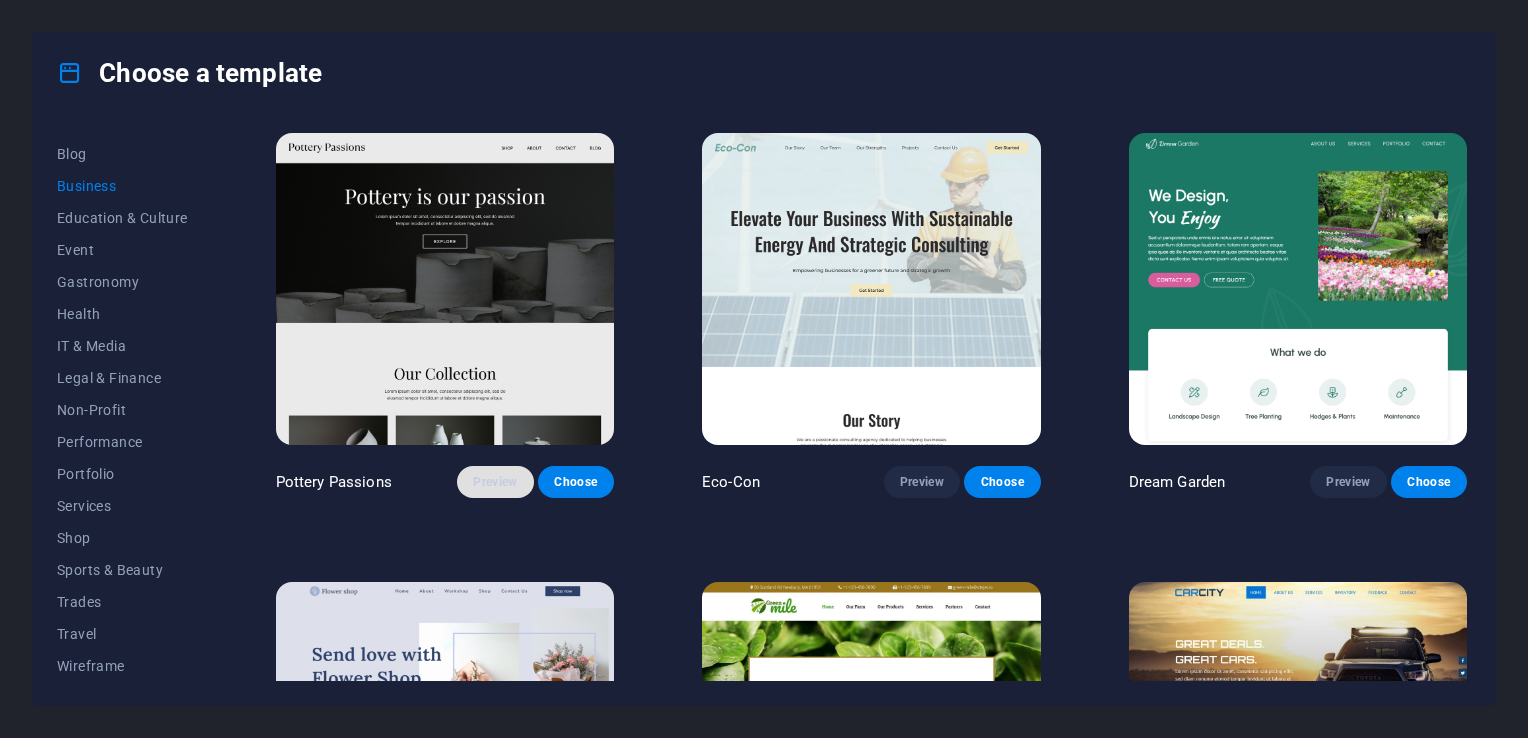 click on "Preview" at bounding box center (495, 482) 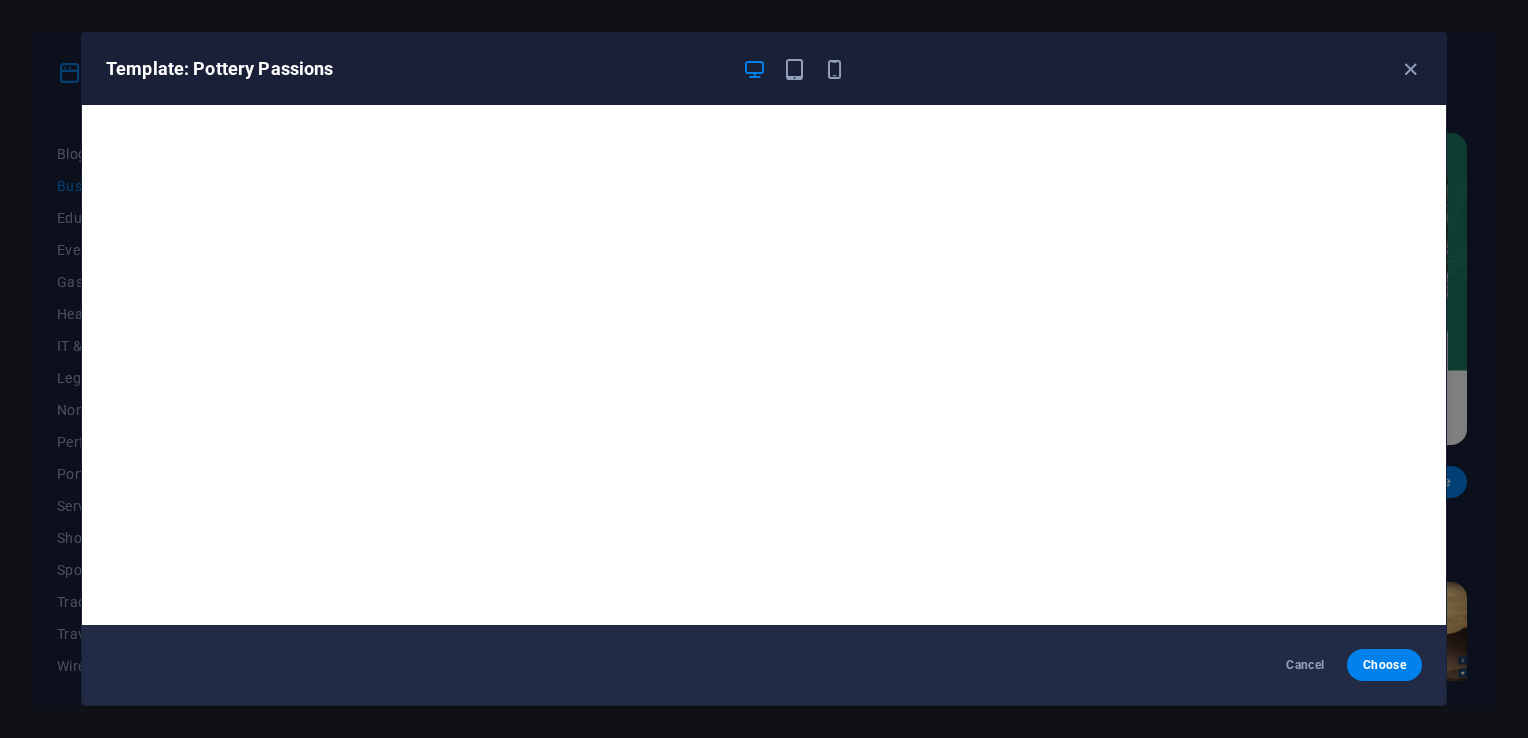 scroll, scrollTop: 5, scrollLeft: 0, axis: vertical 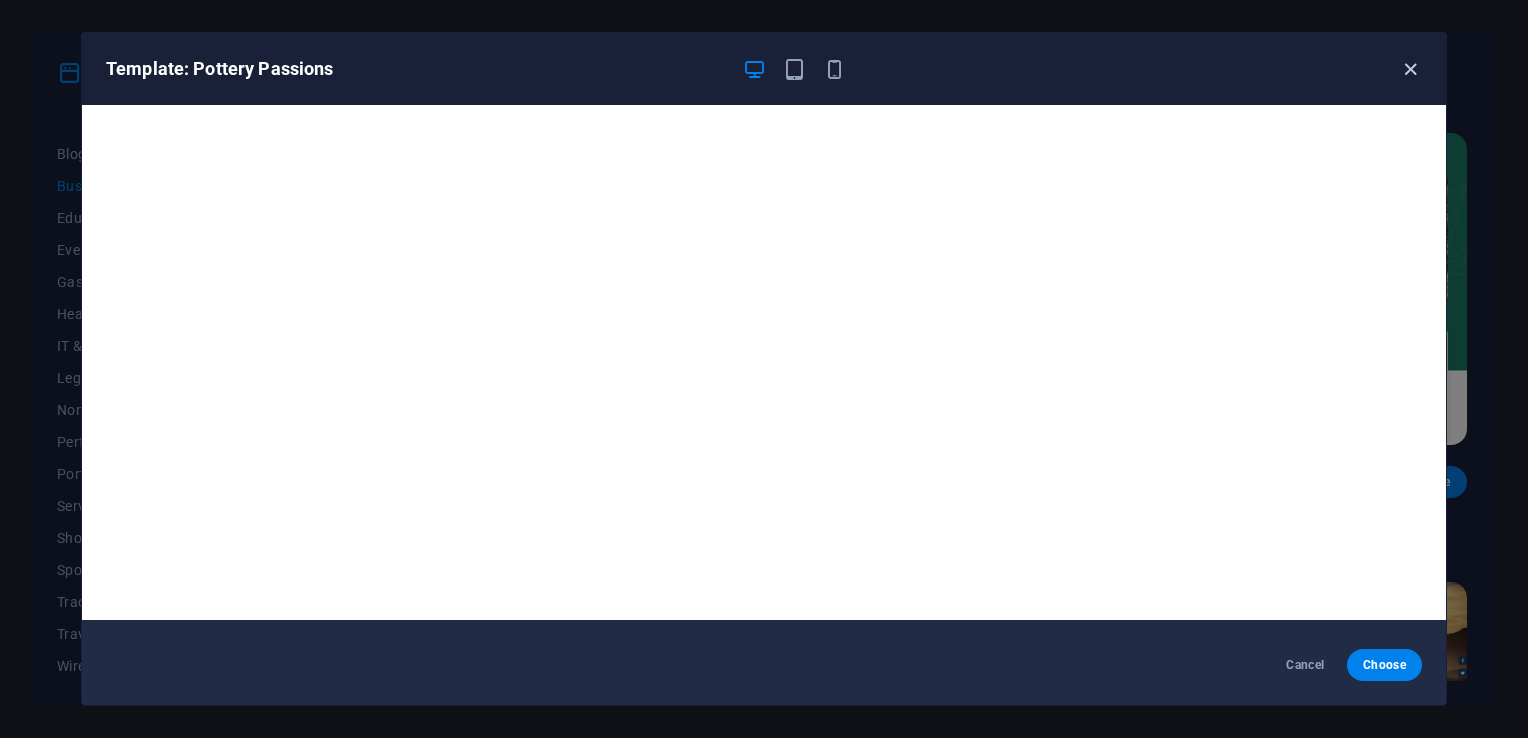 click at bounding box center [1410, 69] 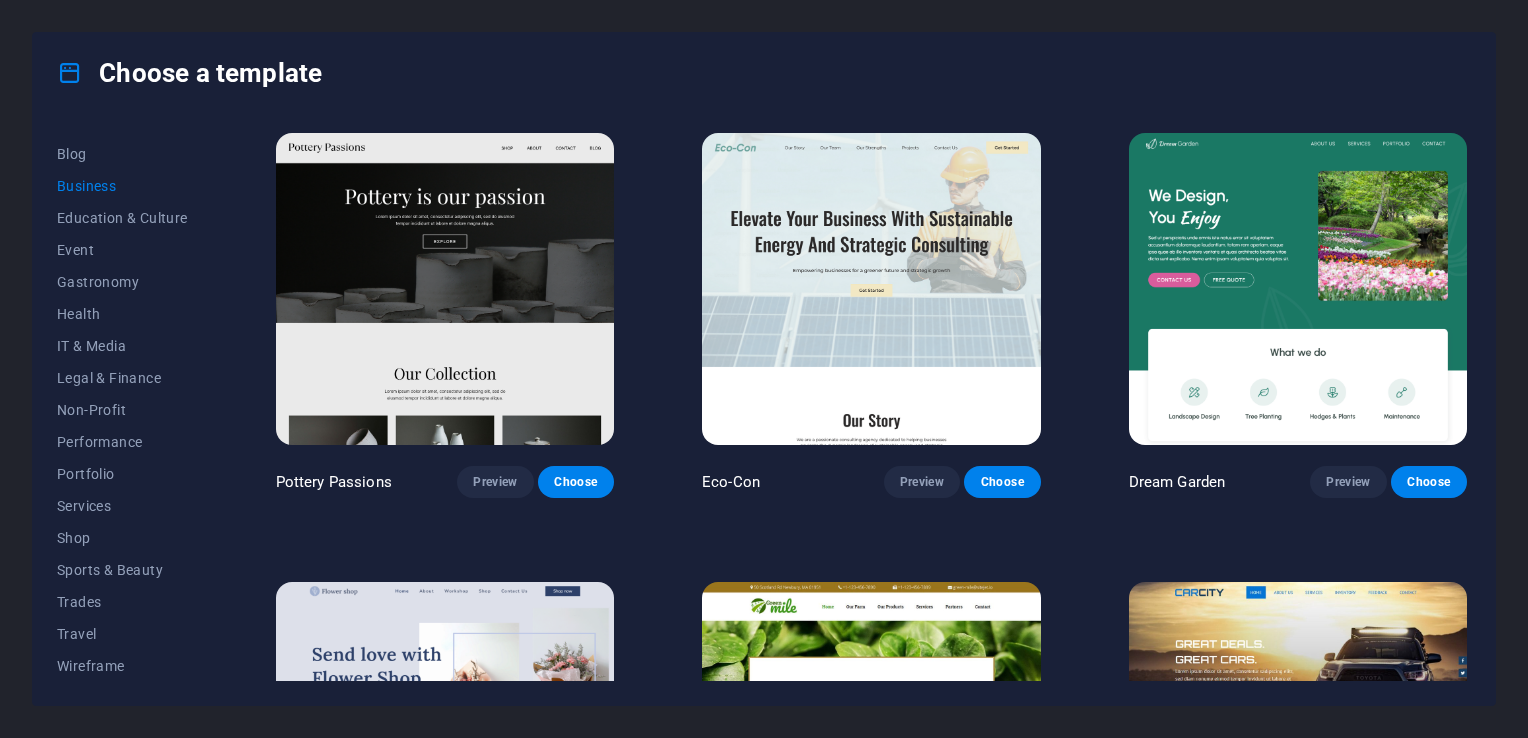 click on "Business" at bounding box center (122, 186) 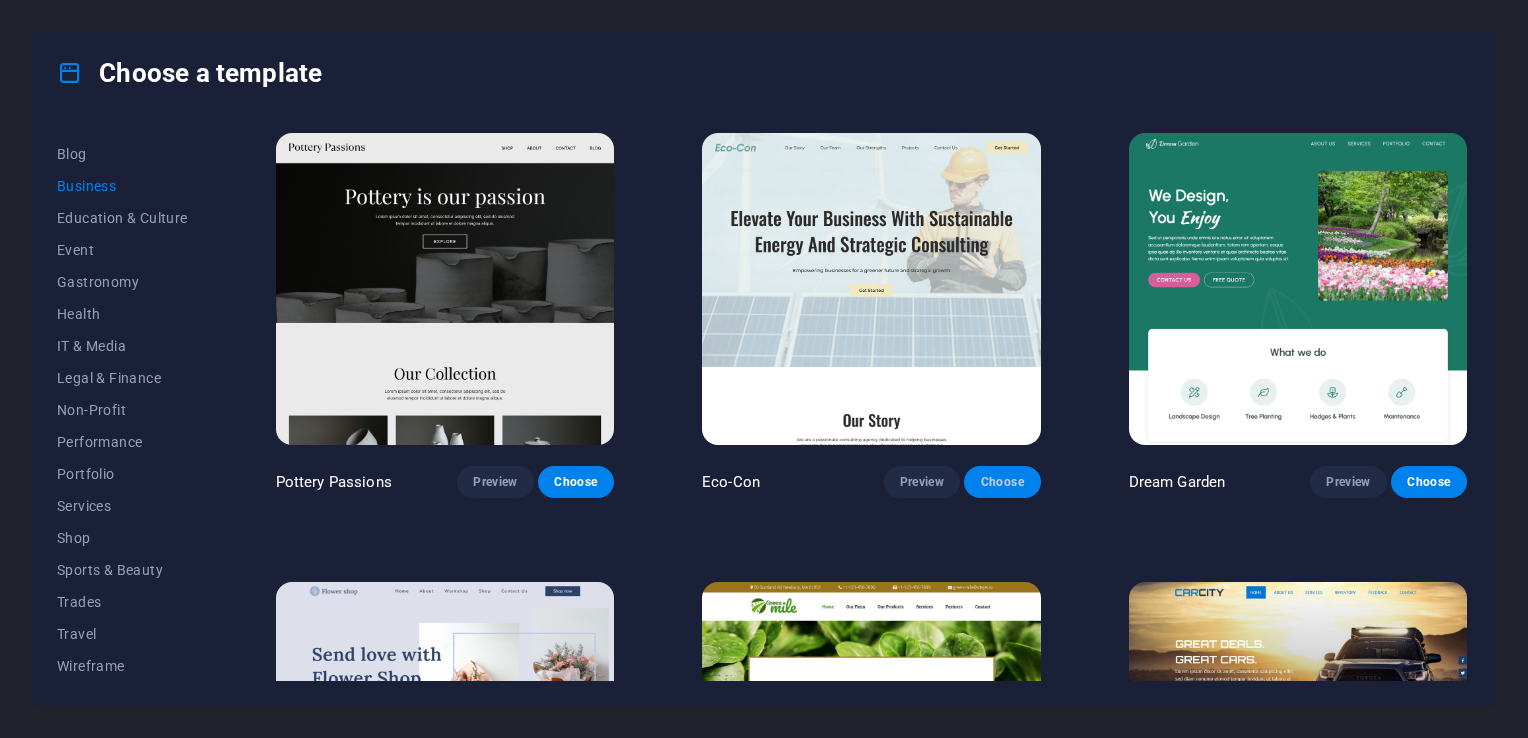 click on "Choose" at bounding box center [1002, 482] 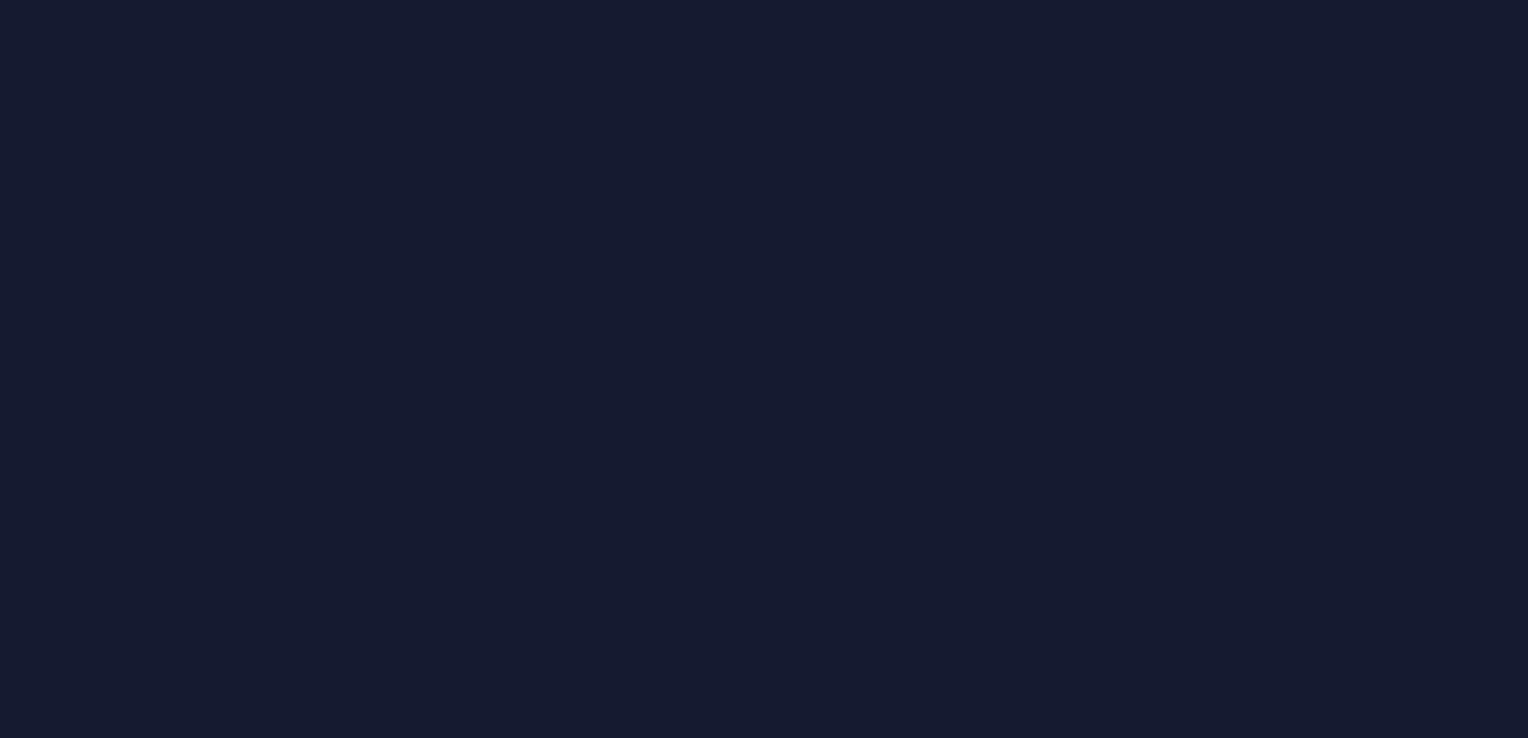 scroll, scrollTop: 0, scrollLeft: 0, axis: both 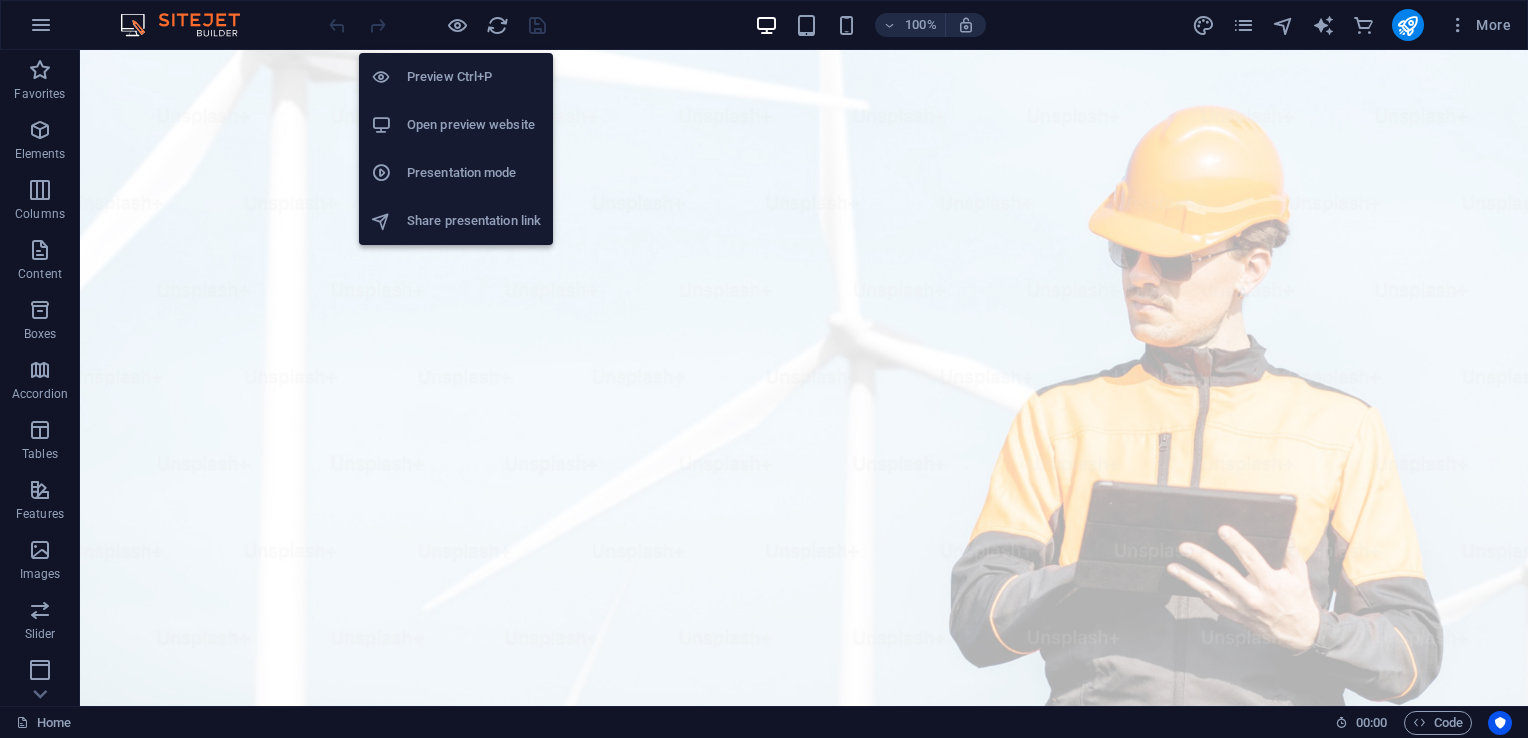 click on "Open preview website" at bounding box center [474, 125] 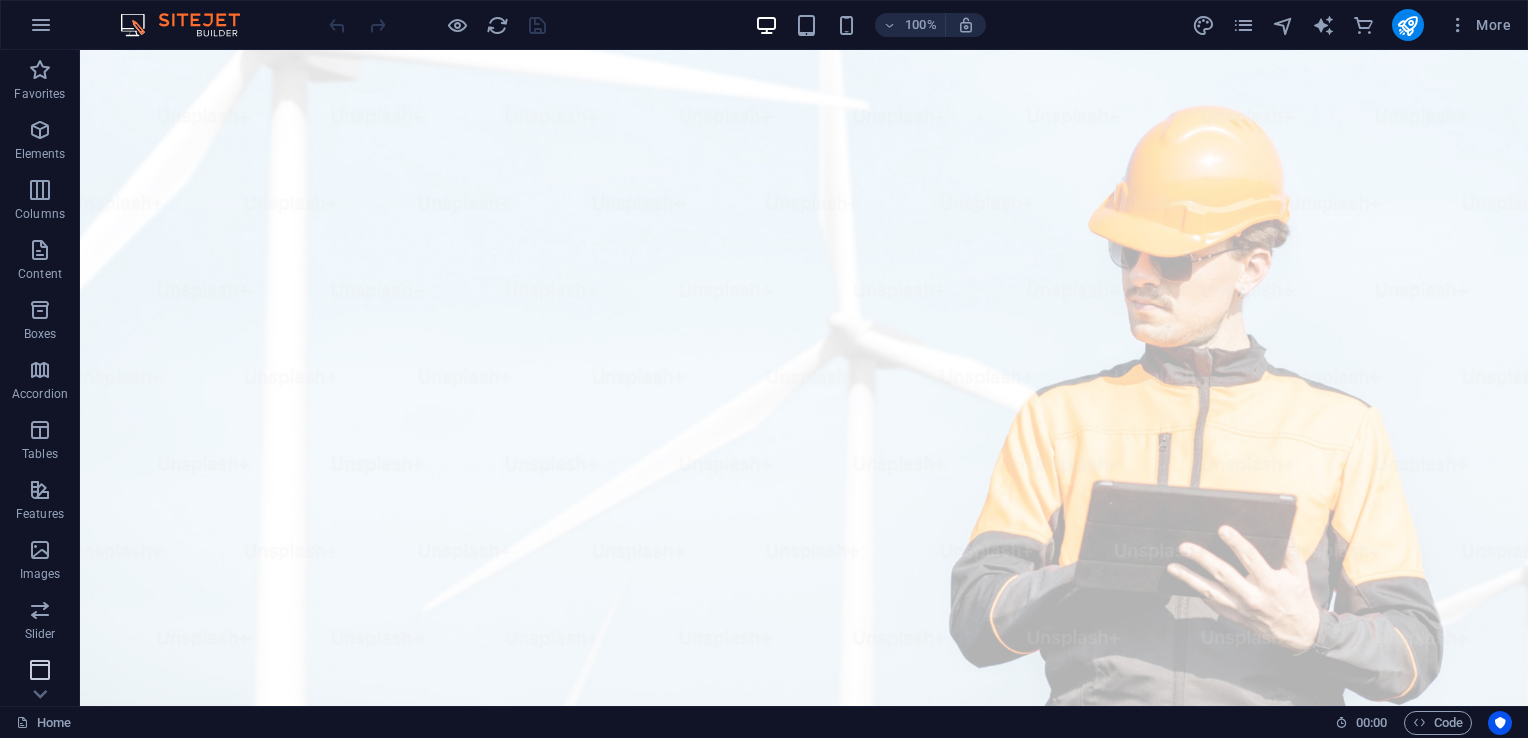 scroll, scrollTop: 303, scrollLeft: 0, axis: vertical 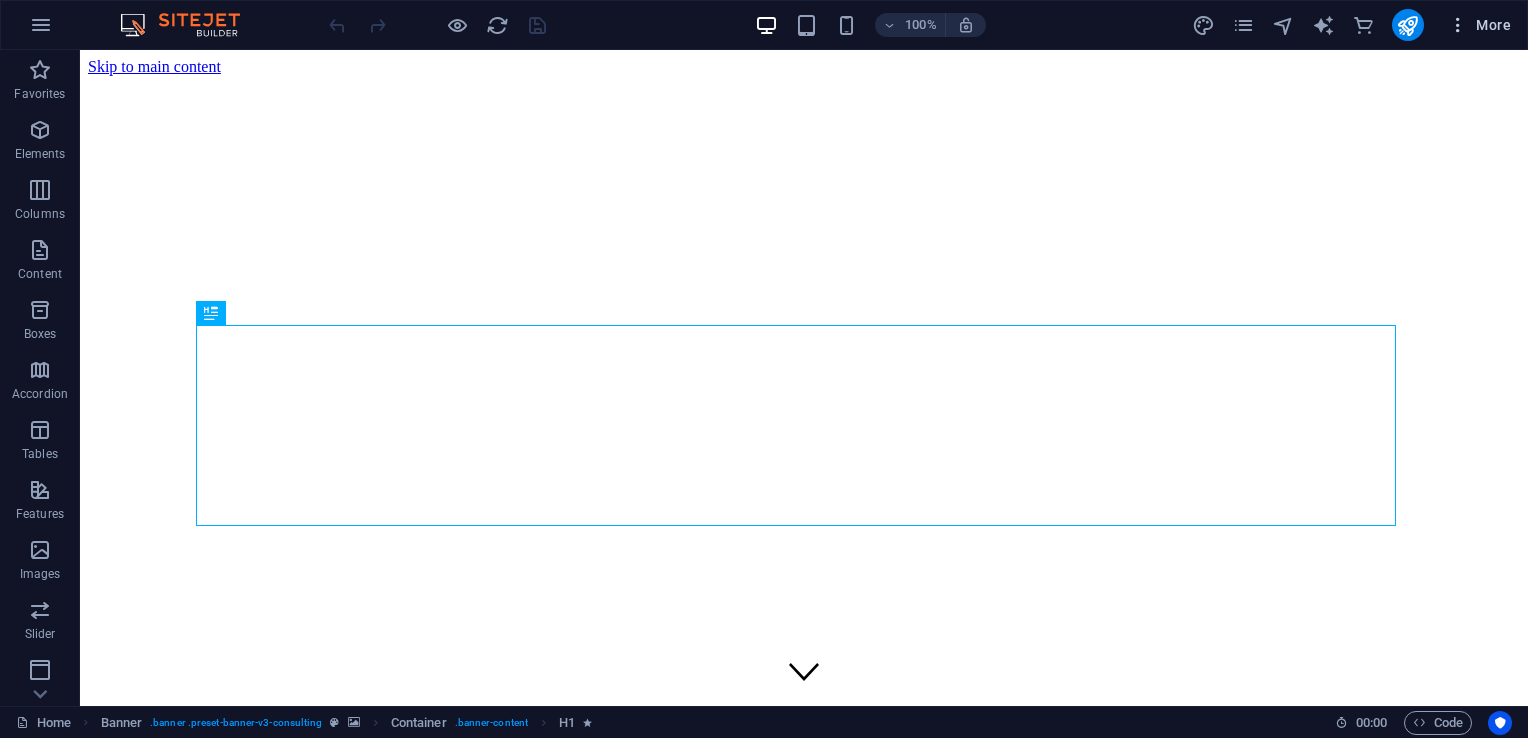 click on "More" at bounding box center [1479, 25] 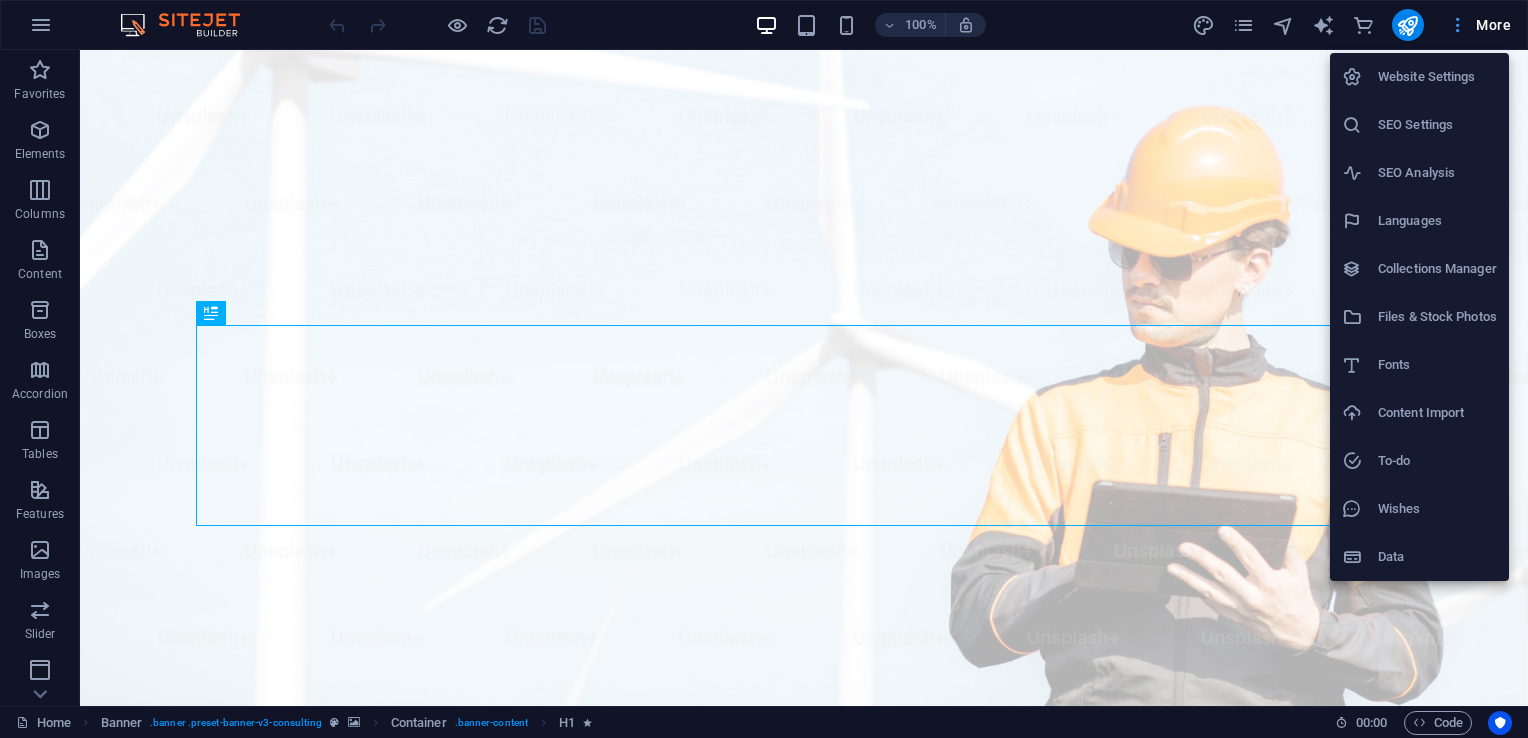click at bounding box center [764, 369] 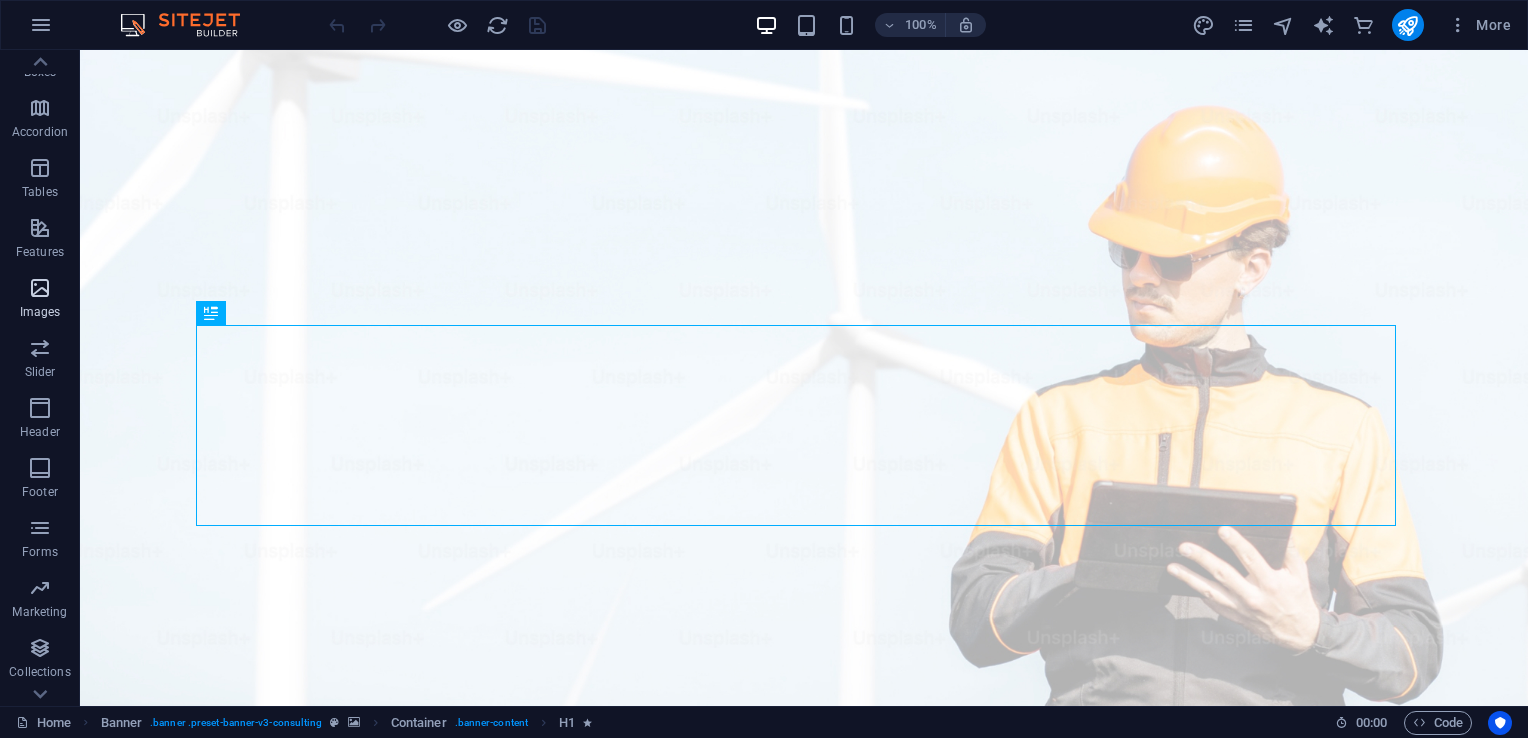scroll, scrollTop: 303, scrollLeft: 0, axis: vertical 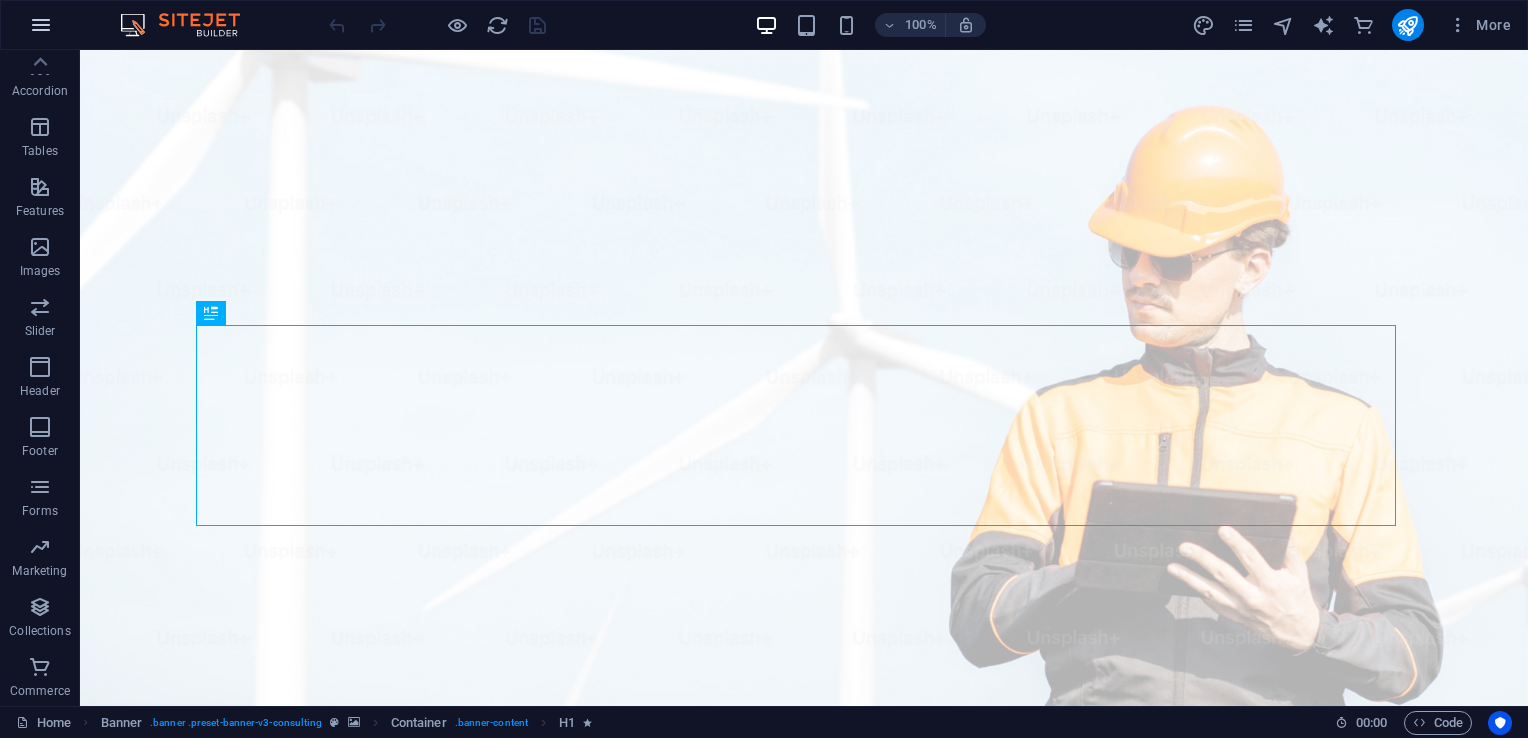click at bounding box center [41, 25] 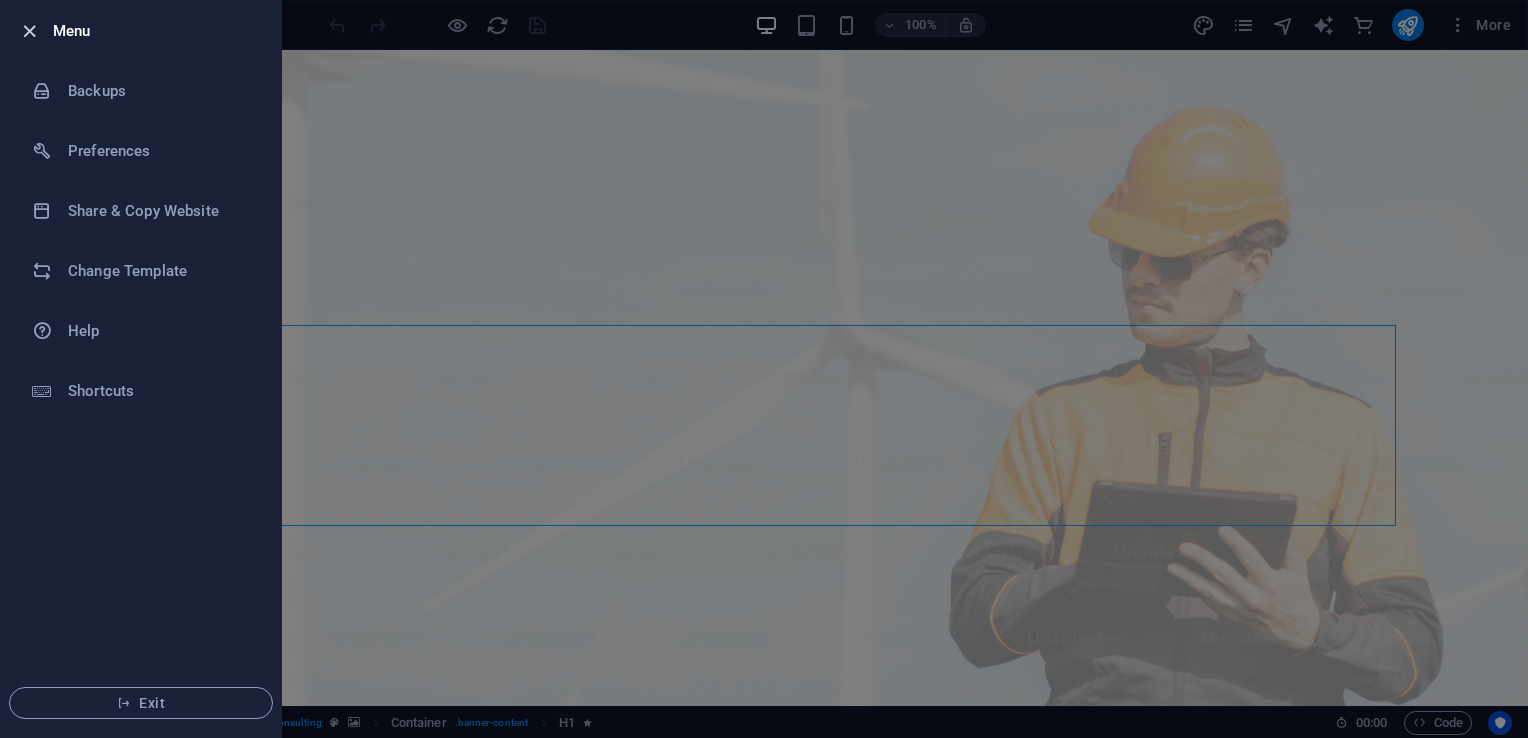 click at bounding box center [29, 31] 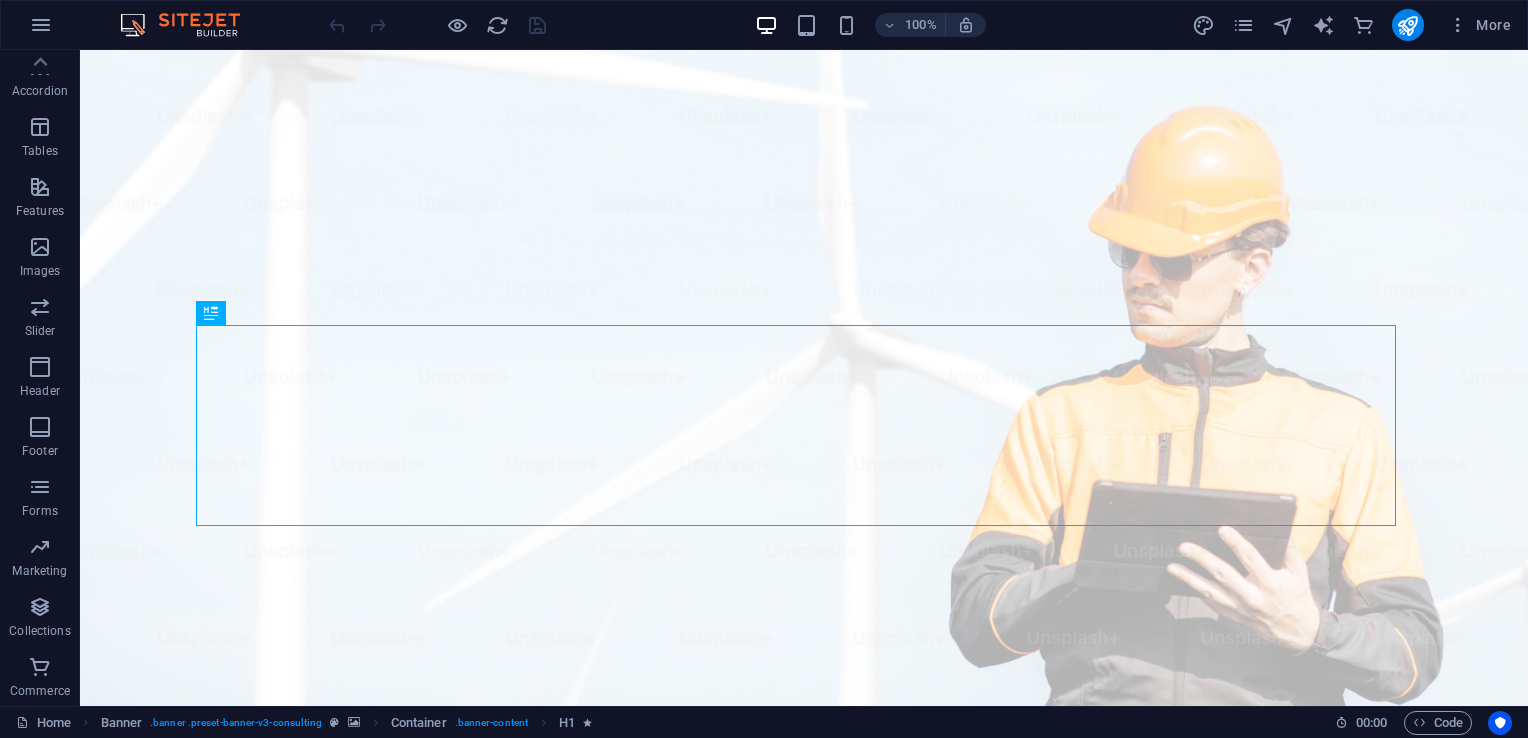 click at bounding box center (41, 25) 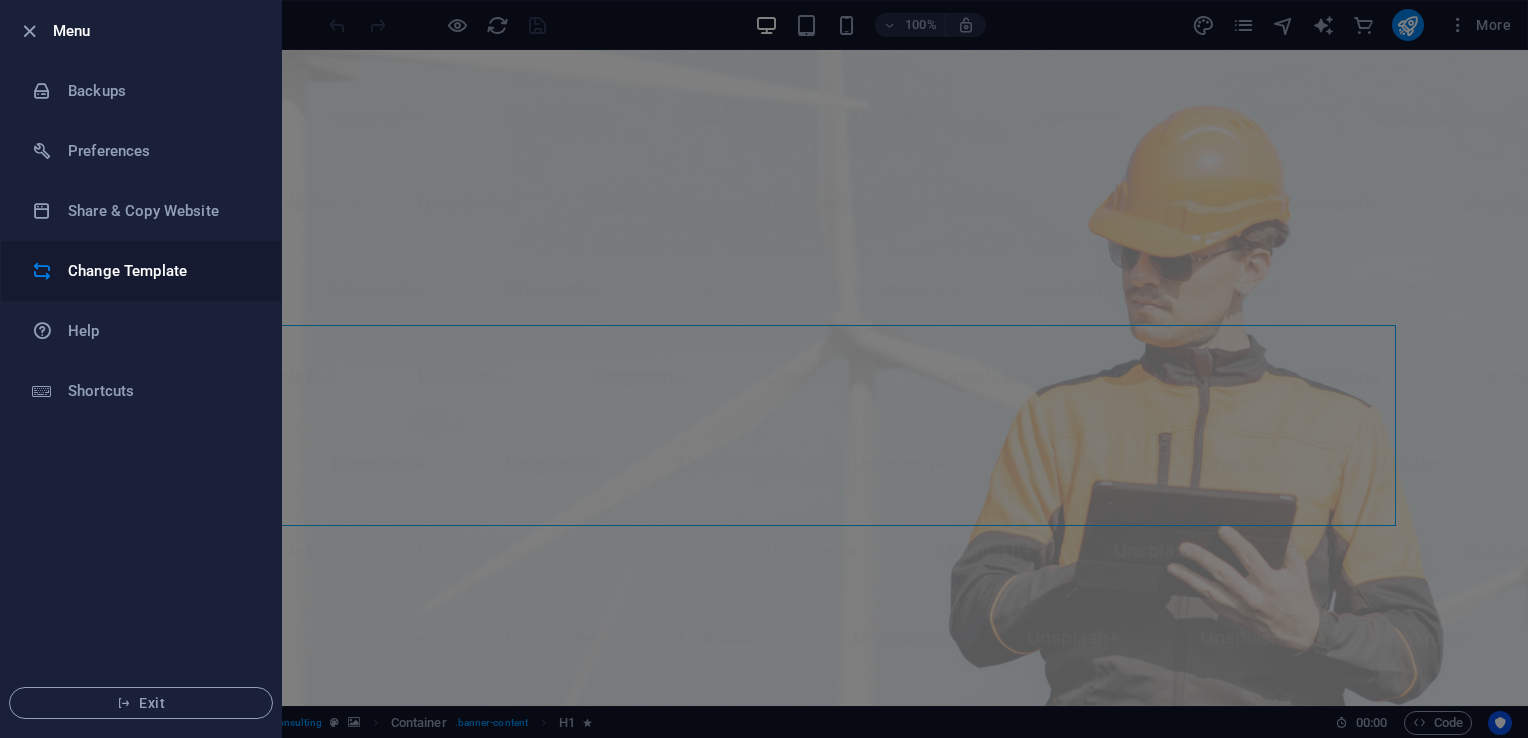 click on "Change Template" at bounding box center (160, 271) 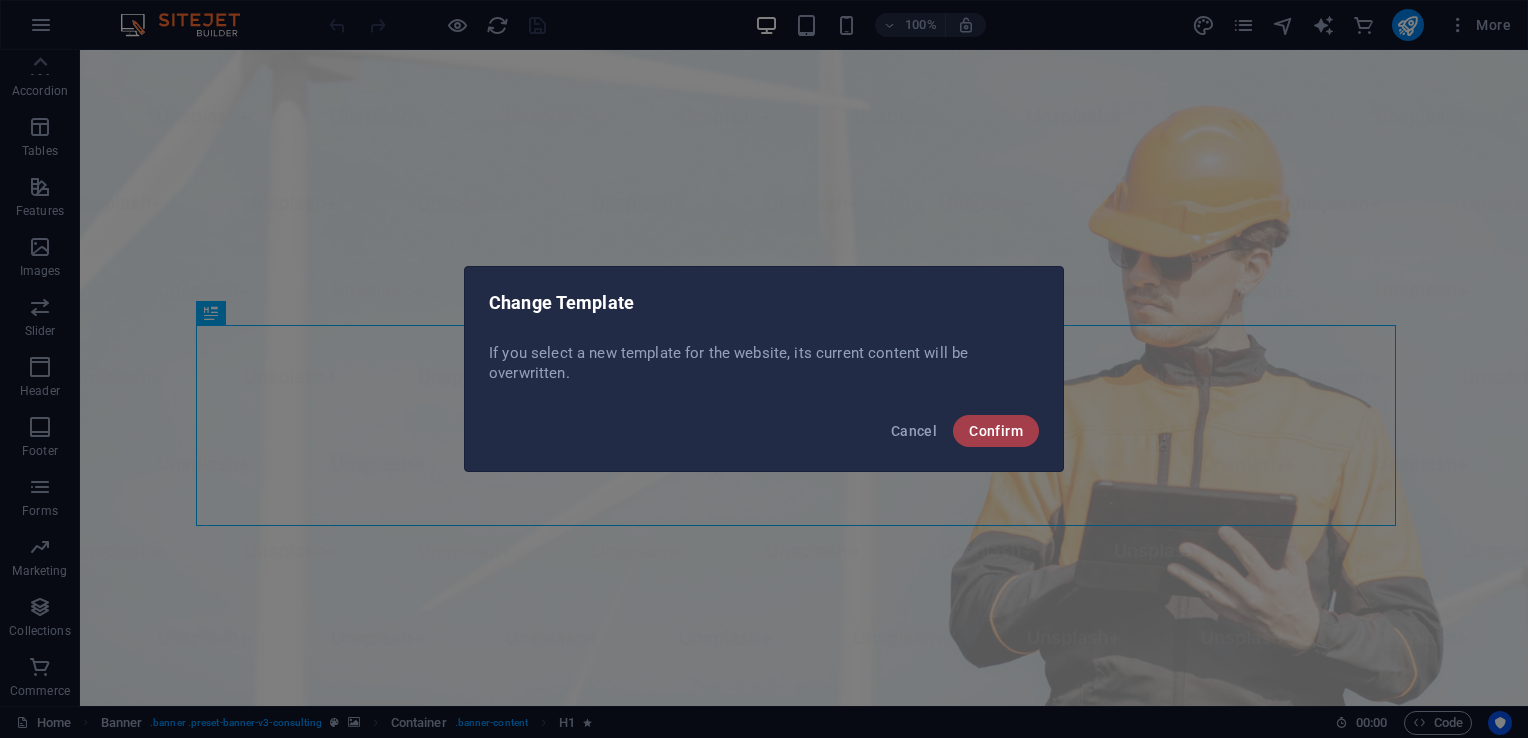 click on "Confirm" at bounding box center [996, 431] 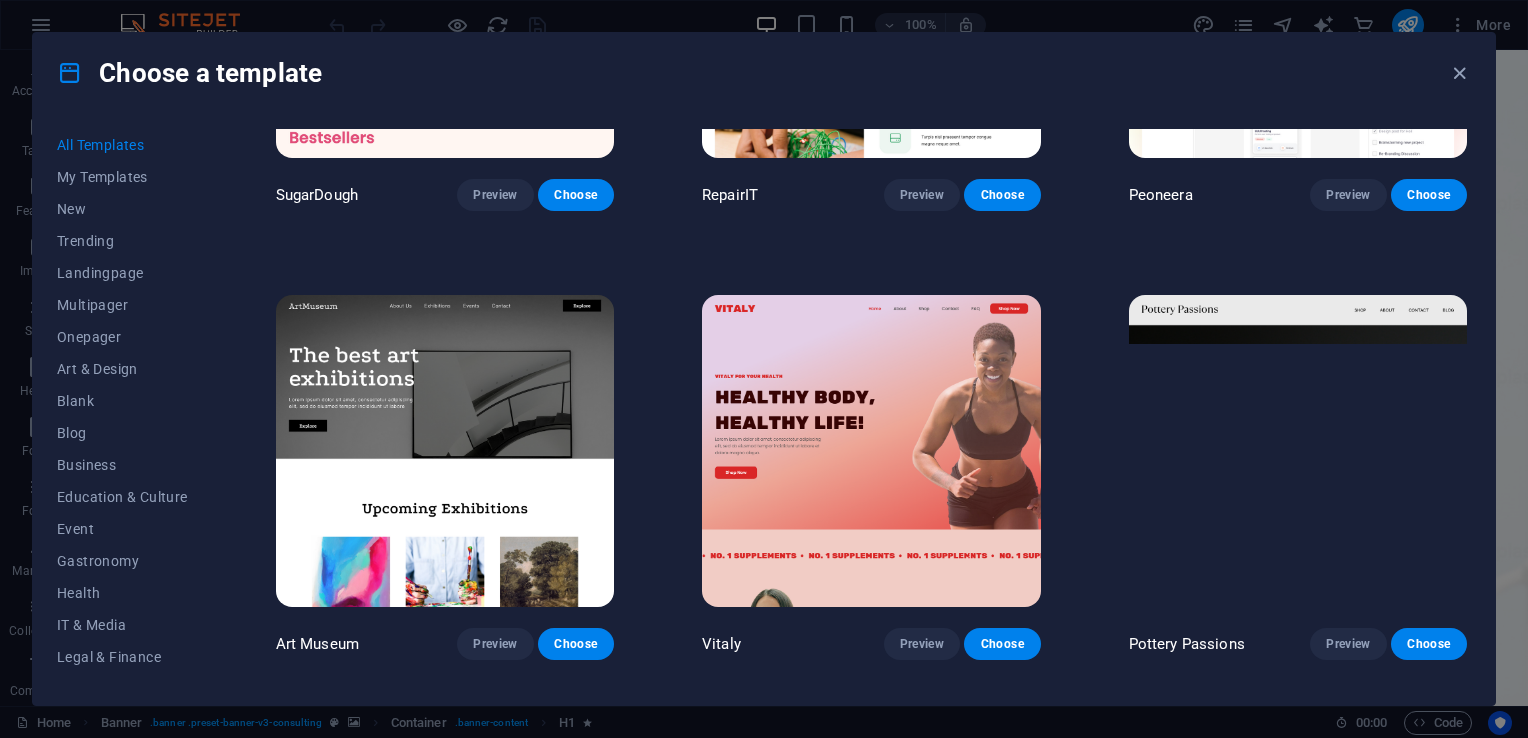 scroll, scrollTop: 288, scrollLeft: 0, axis: vertical 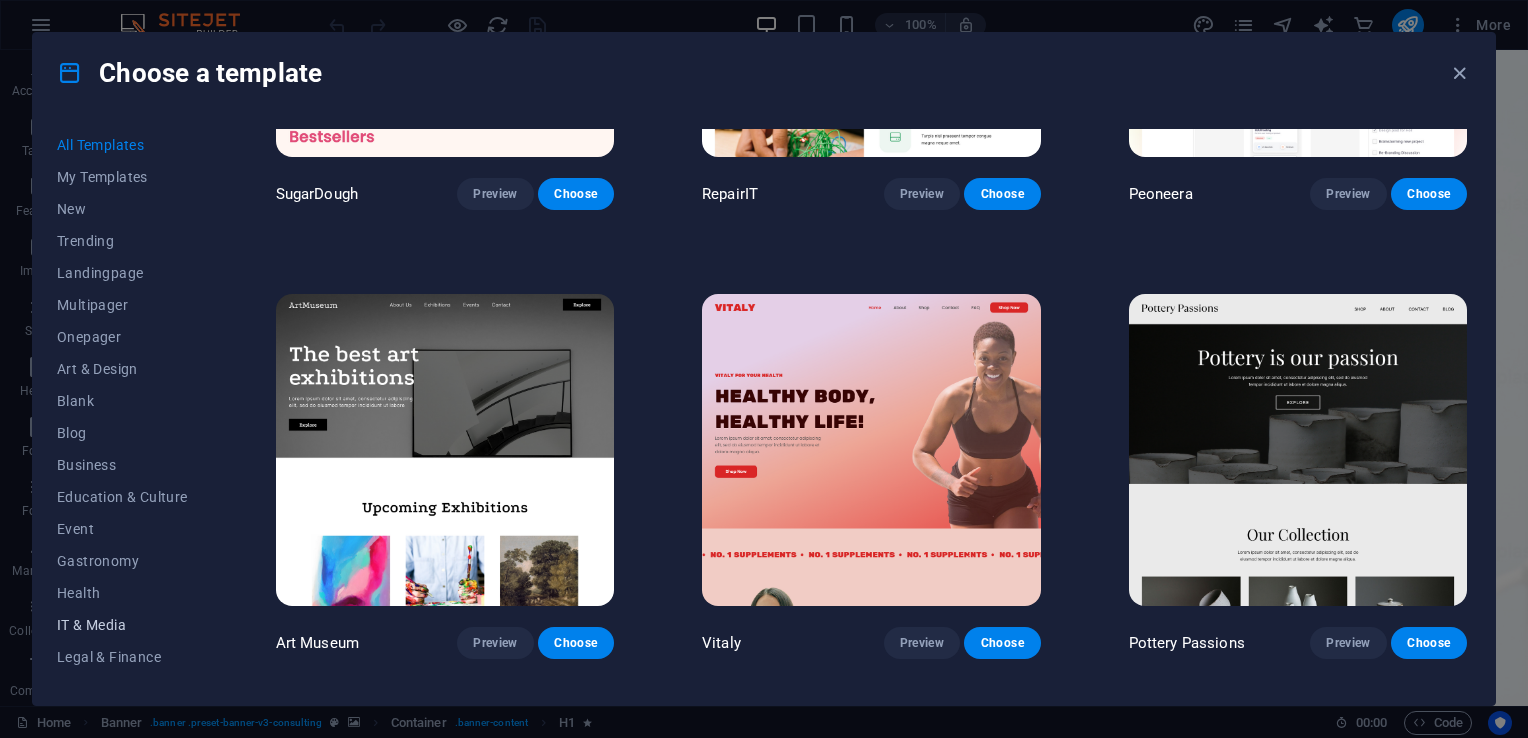 click on "IT & Media" at bounding box center (122, 625) 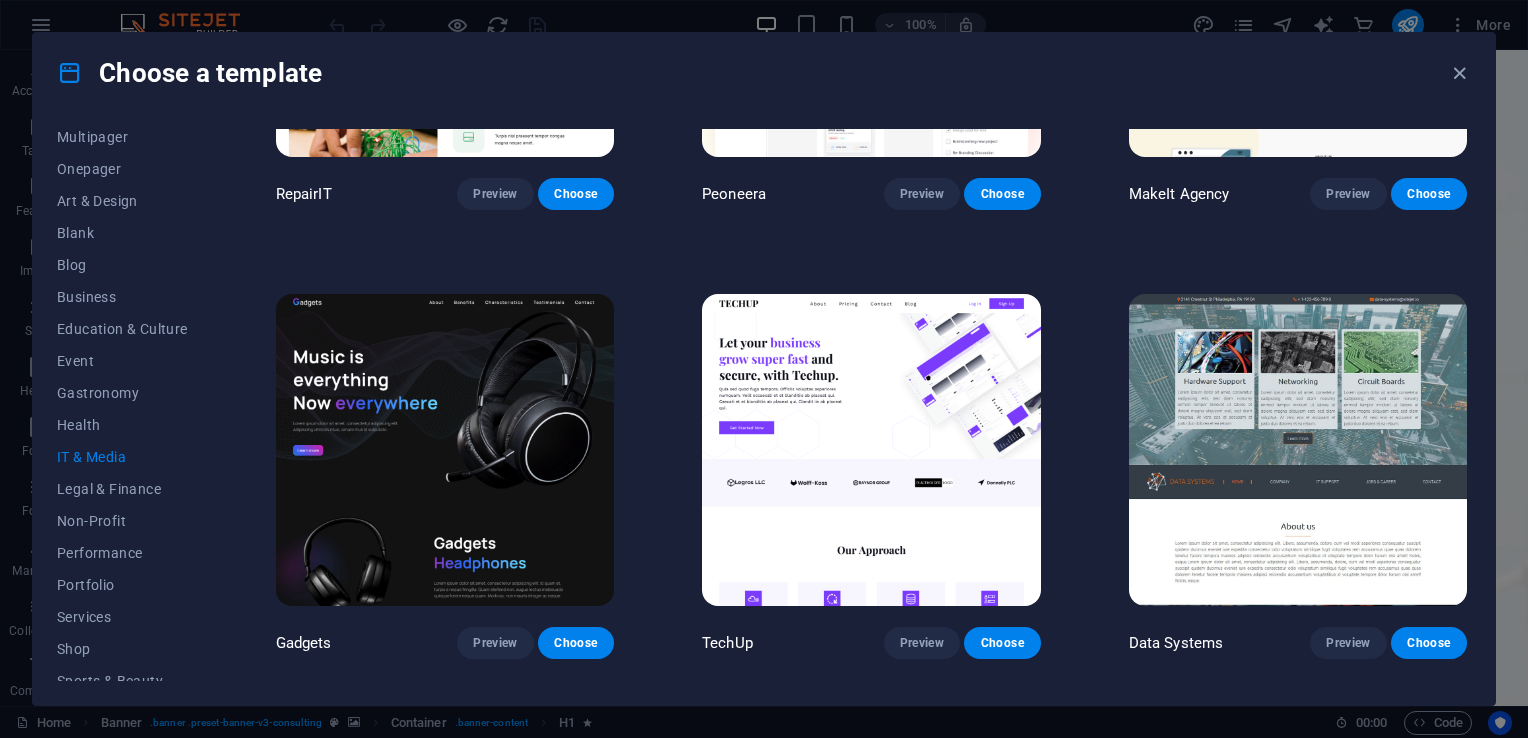 scroll, scrollTop: 167, scrollLeft: 0, axis: vertical 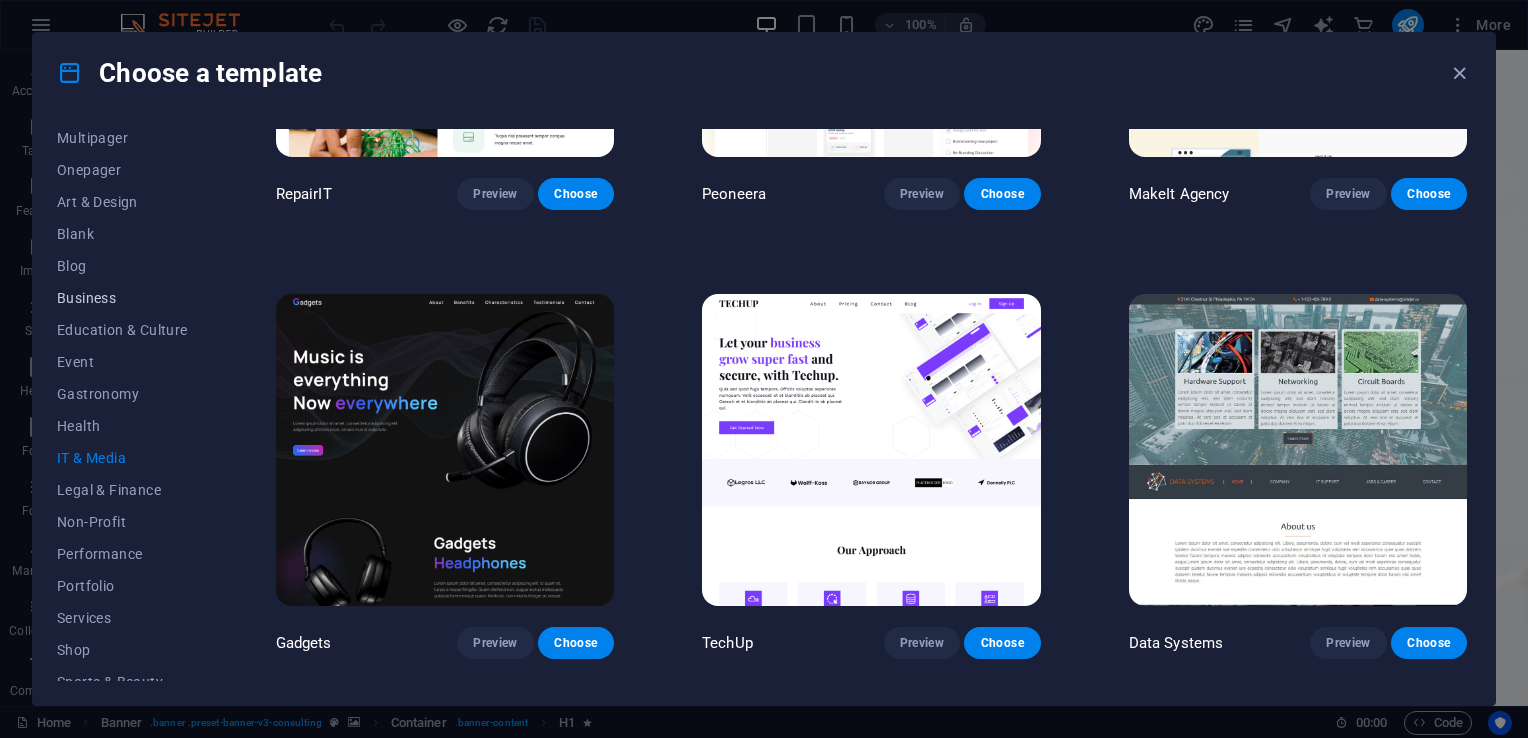 click on "Business" at bounding box center (122, 298) 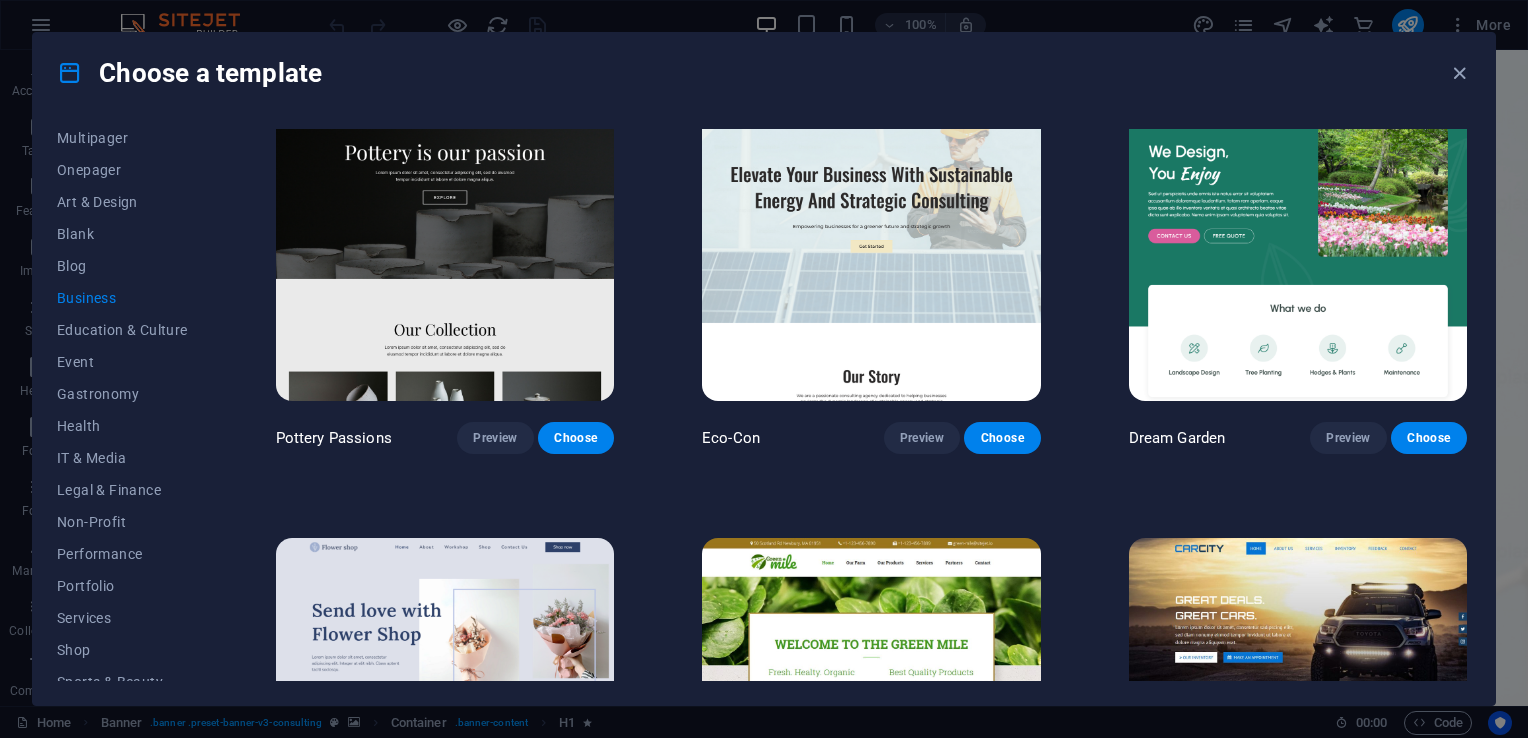 scroll, scrollTop: 44, scrollLeft: 0, axis: vertical 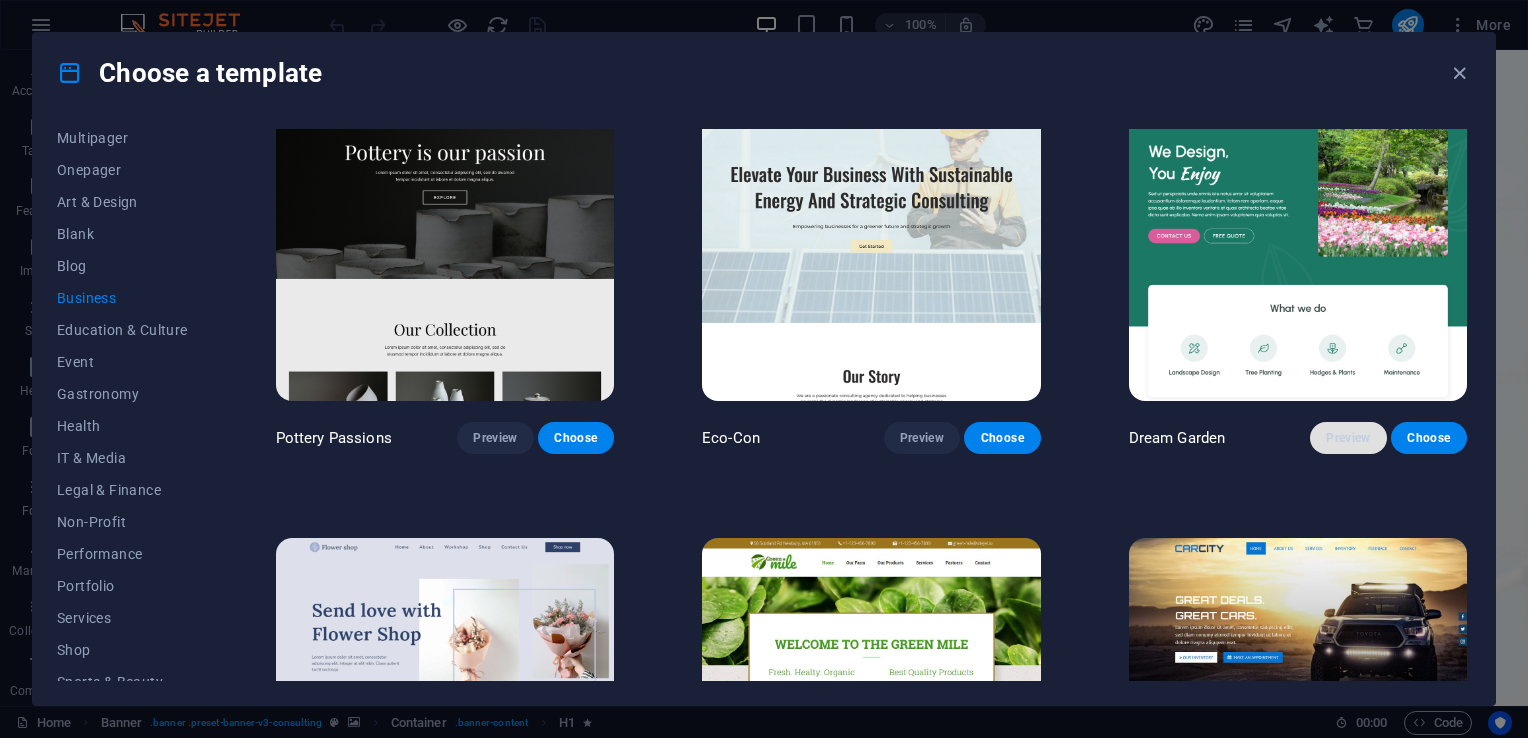 click on "Preview" at bounding box center [1348, 438] 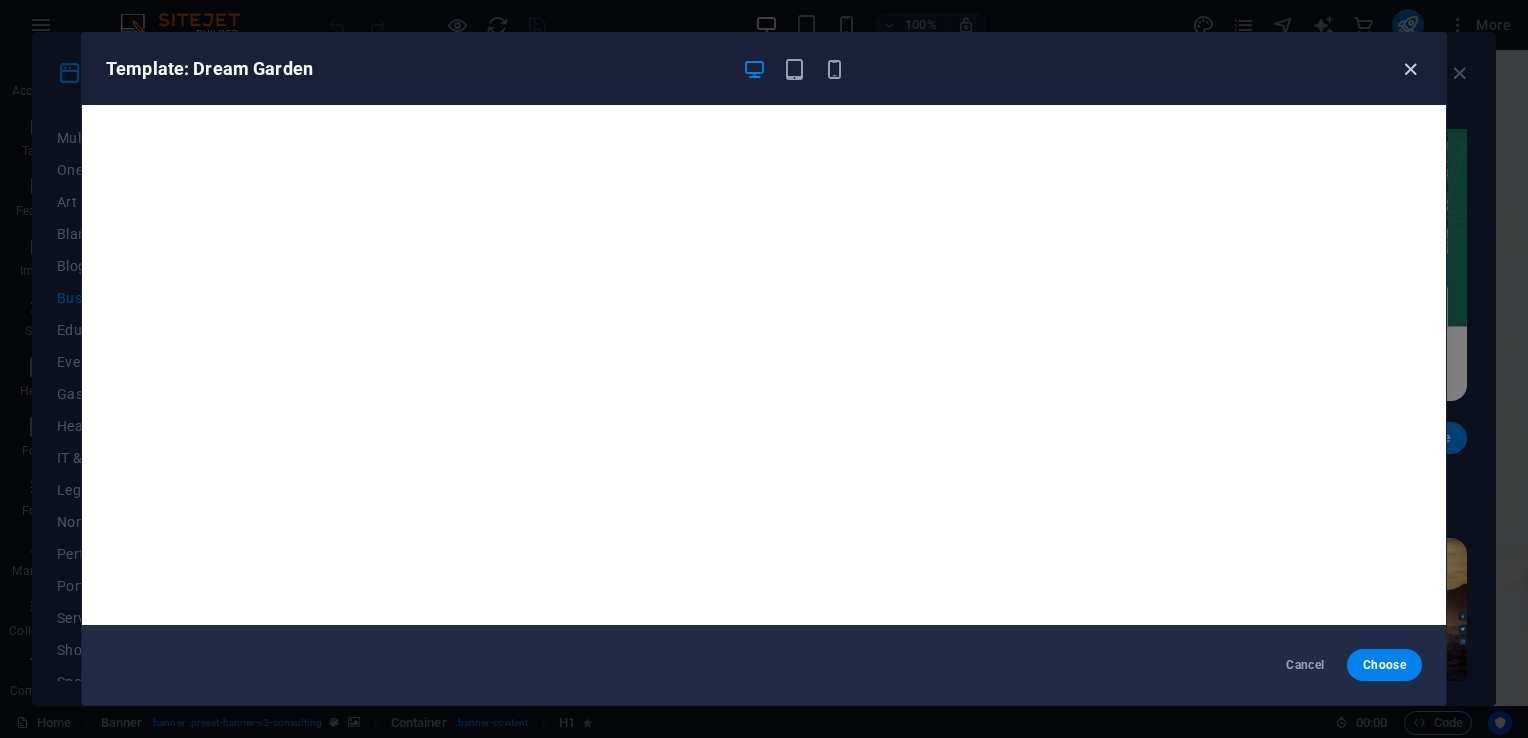 click at bounding box center [1410, 69] 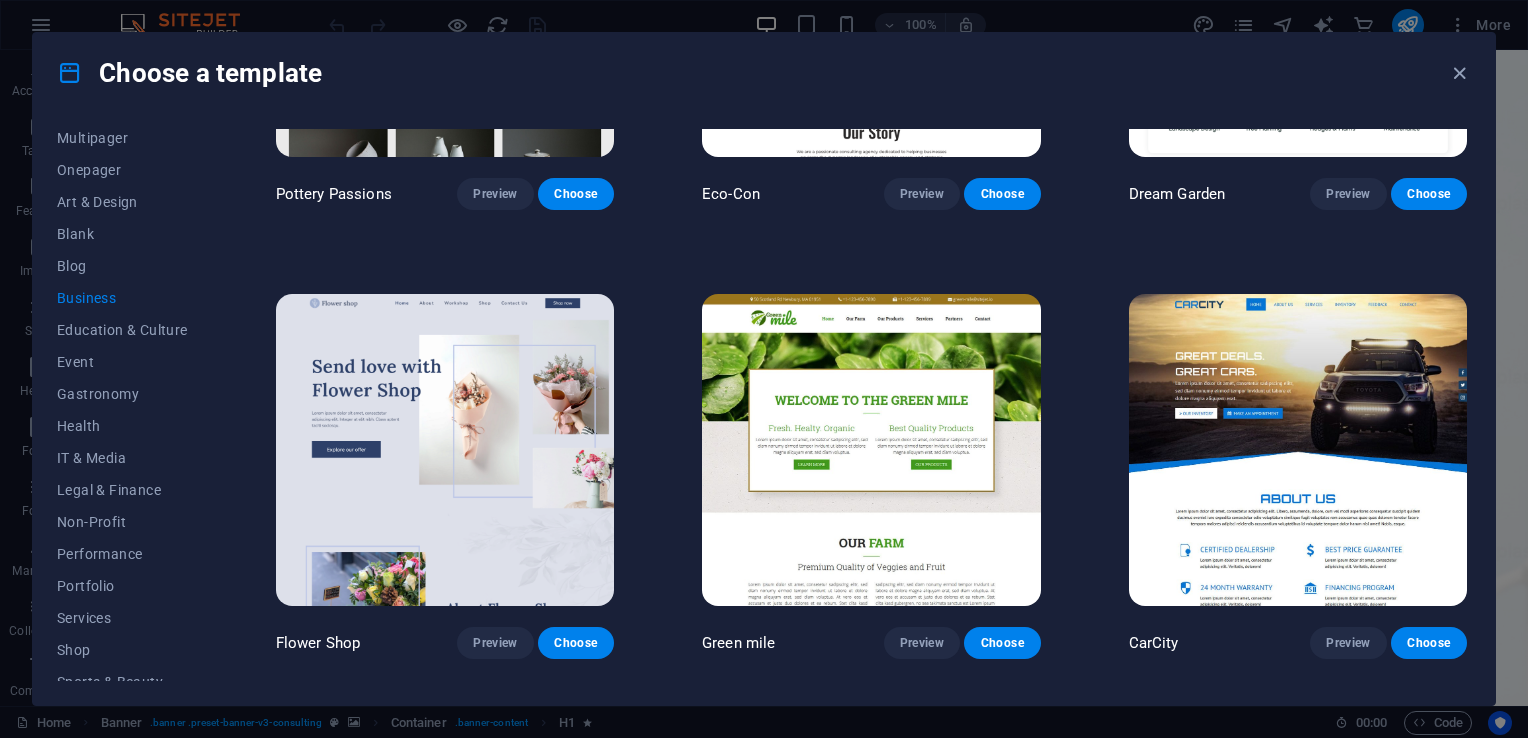 scroll, scrollTop: 312, scrollLeft: 0, axis: vertical 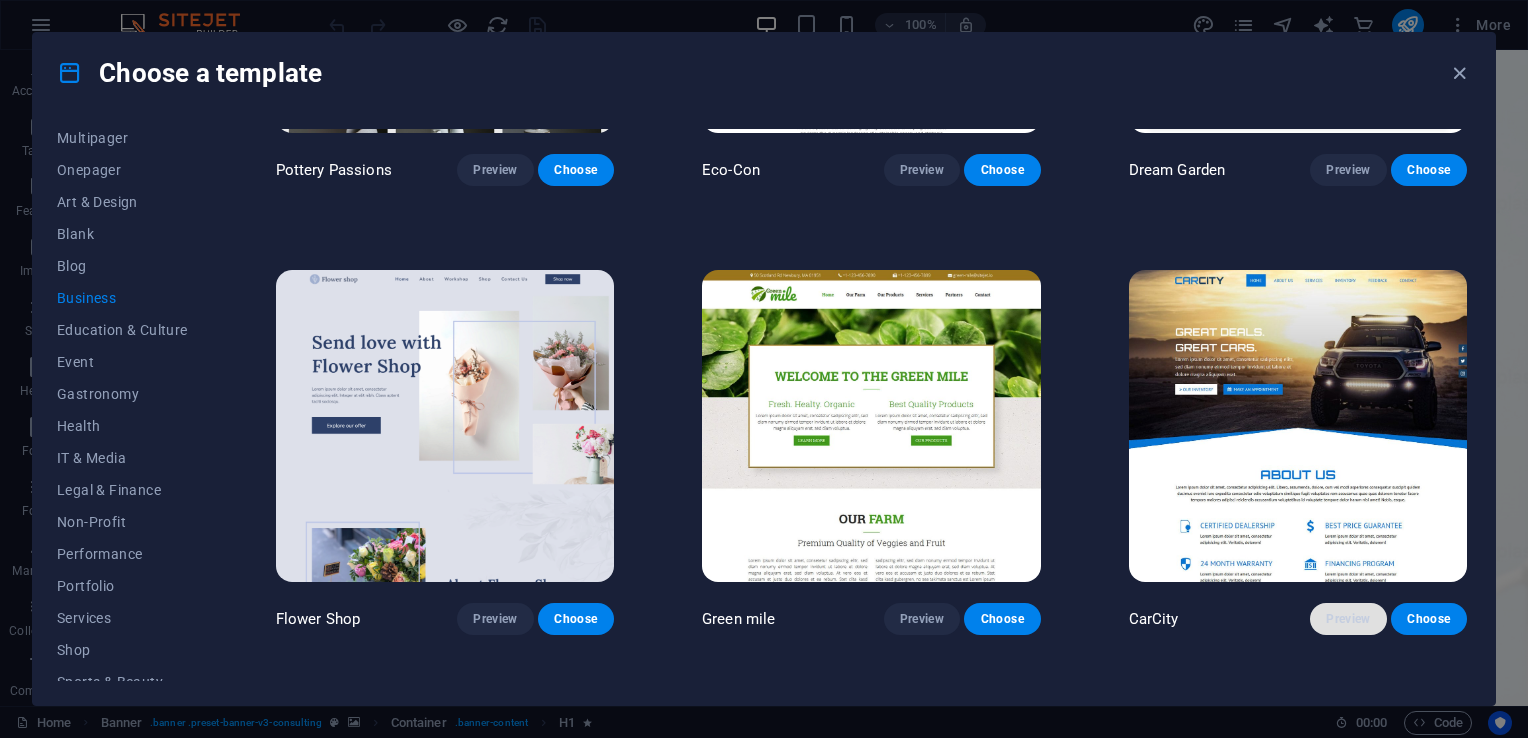 click on "Preview" at bounding box center [1348, 619] 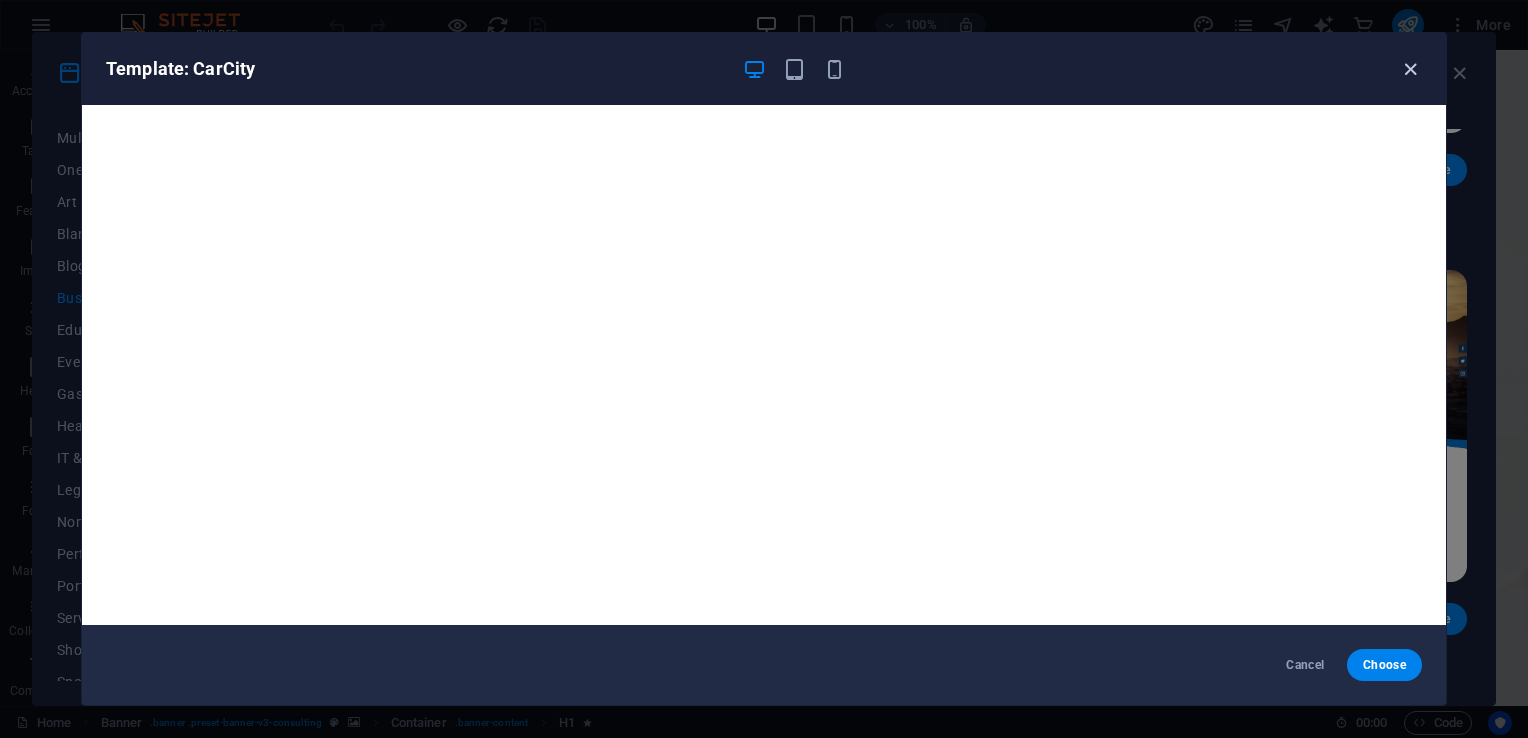 click at bounding box center (1410, 69) 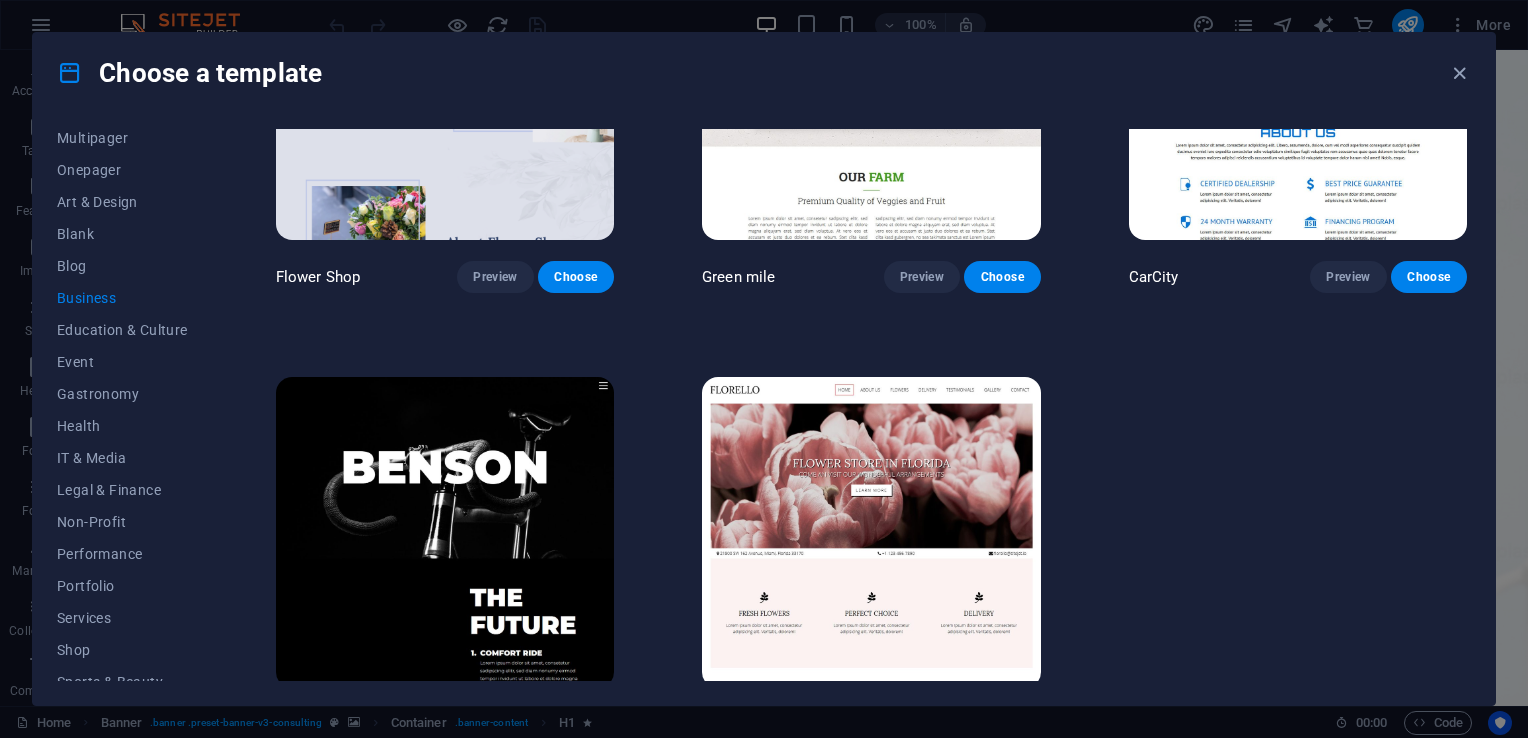 scroll, scrollTop: 708, scrollLeft: 0, axis: vertical 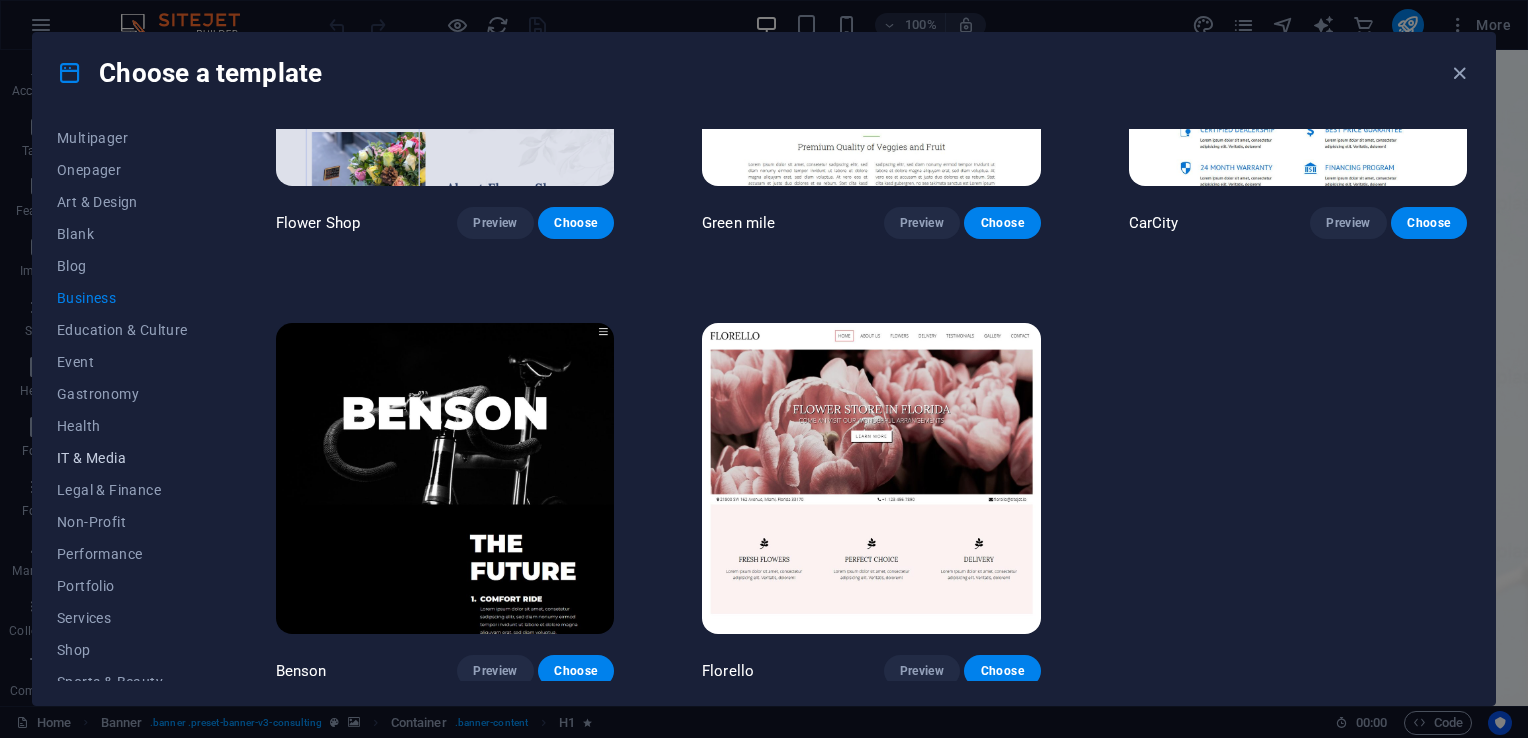click on "IT & Media" at bounding box center (122, 458) 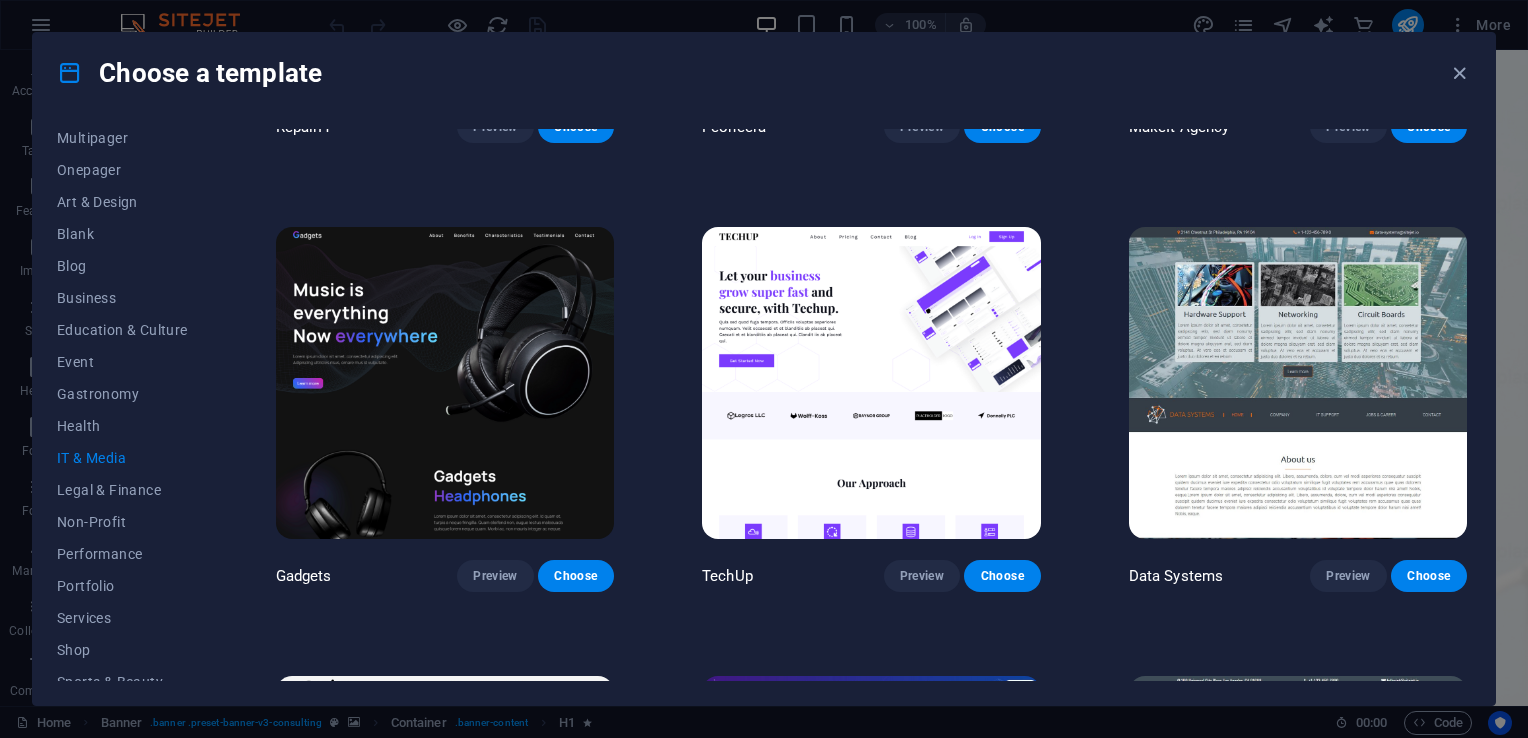 scroll, scrollTop: 356, scrollLeft: 0, axis: vertical 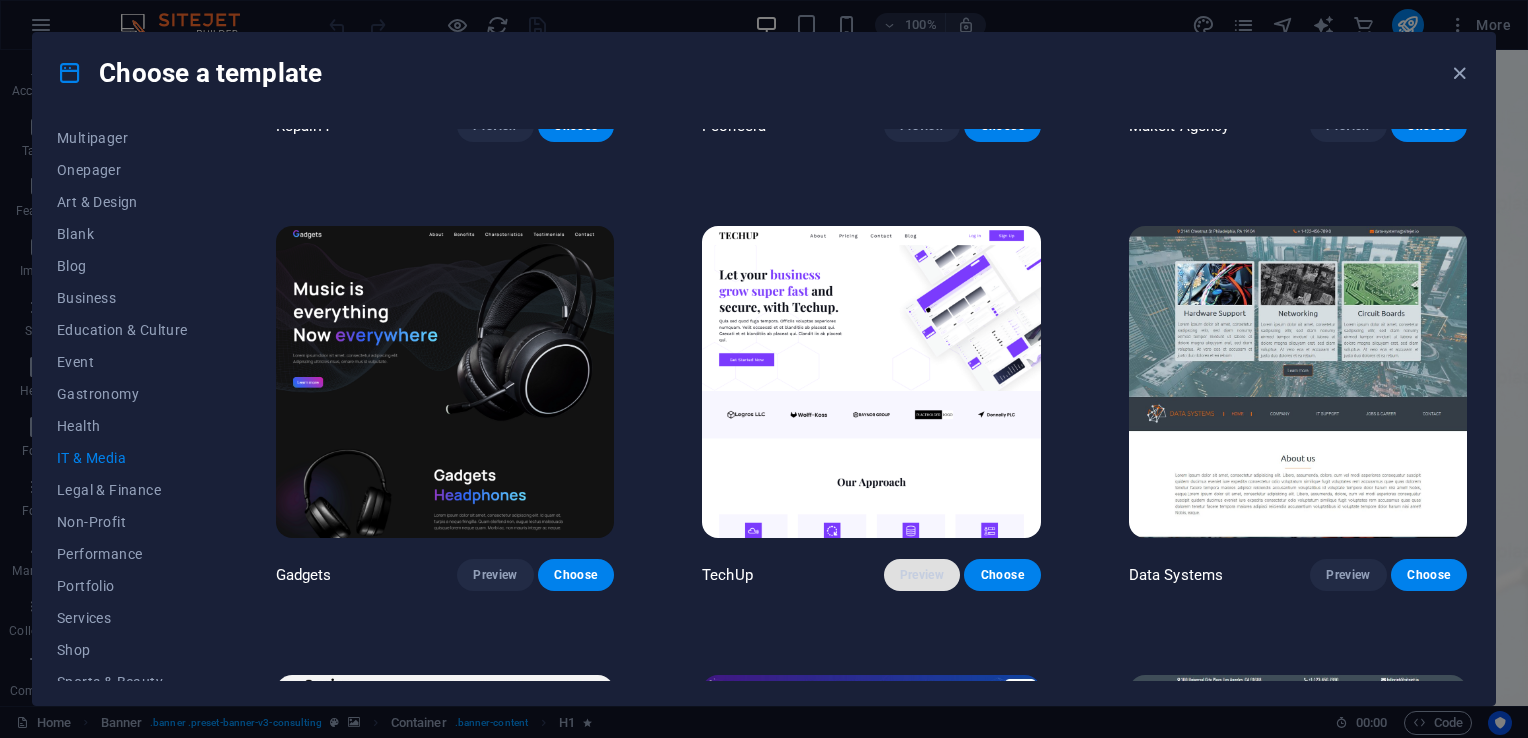 click on "Preview" at bounding box center (922, 575) 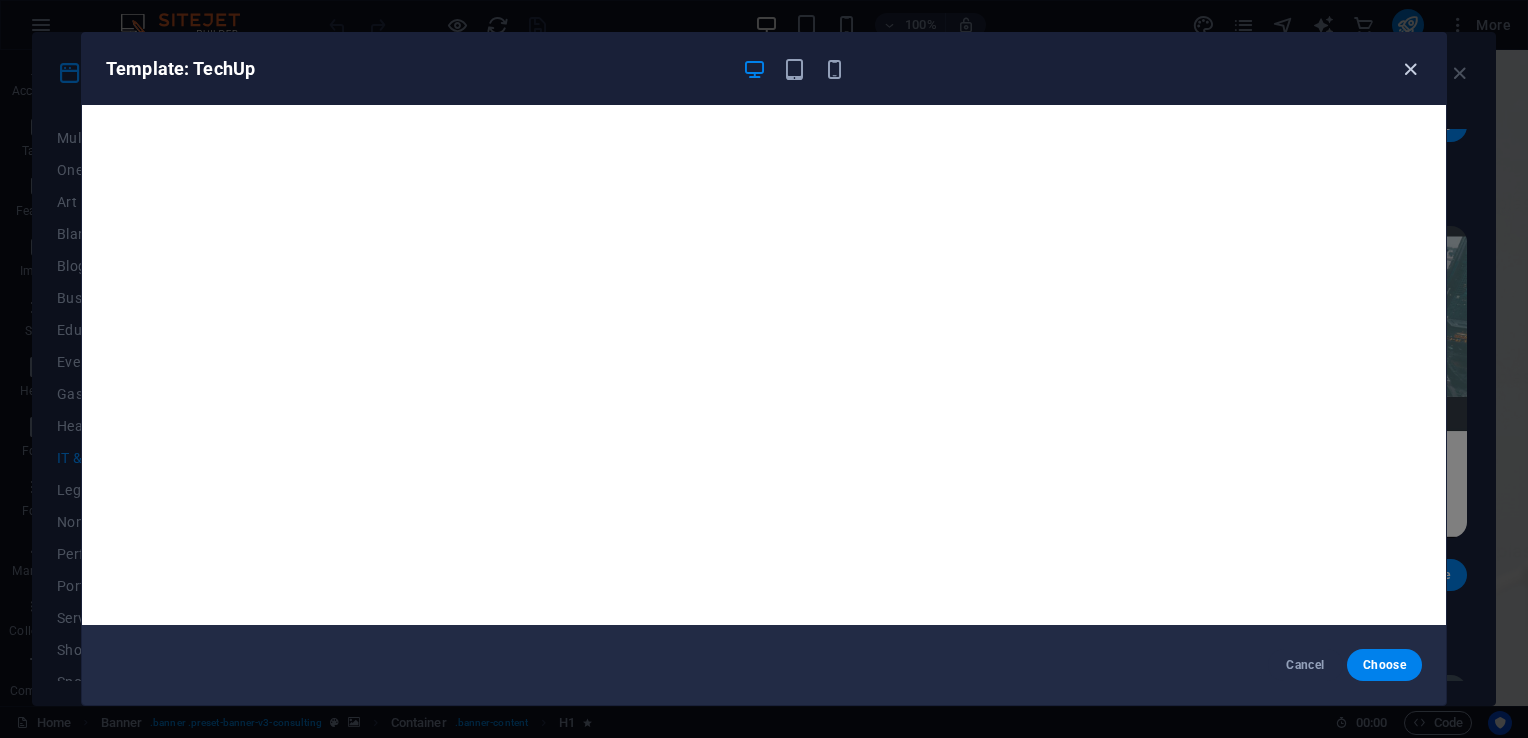 click at bounding box center [1410, 69] 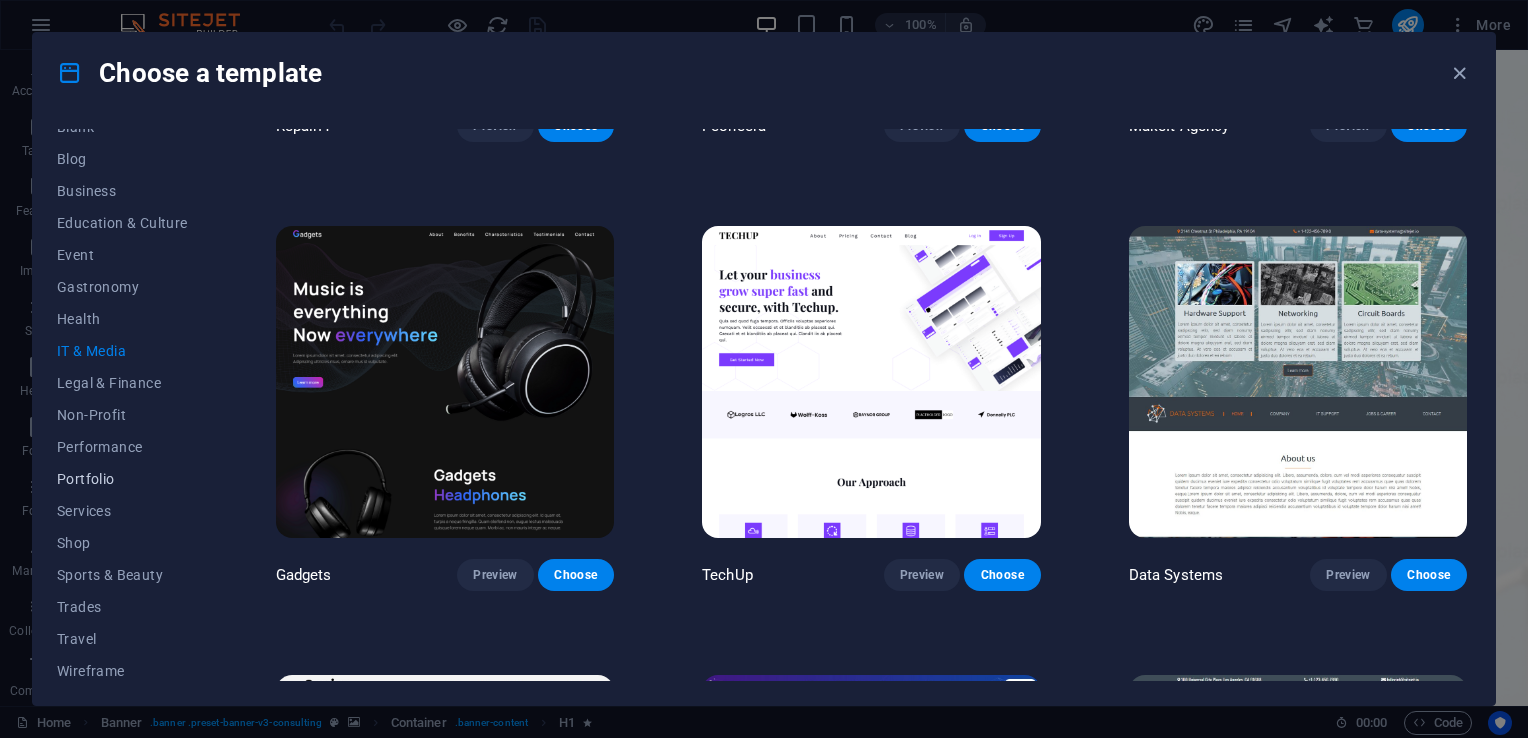 scroll, scrollTop: 279, scrollLeft: 0, axis: vertical 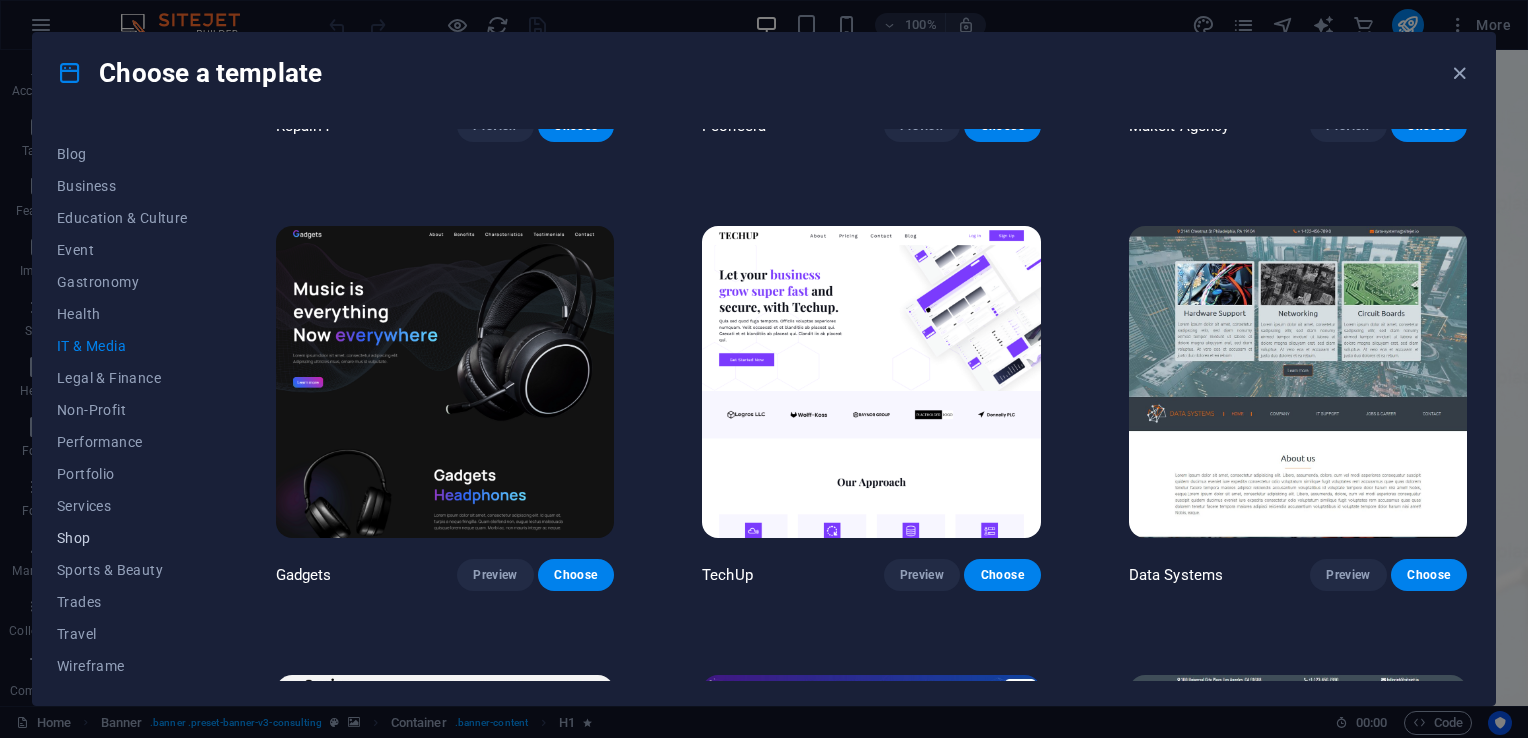 click on "Shop" at bounding box center (122, 538) 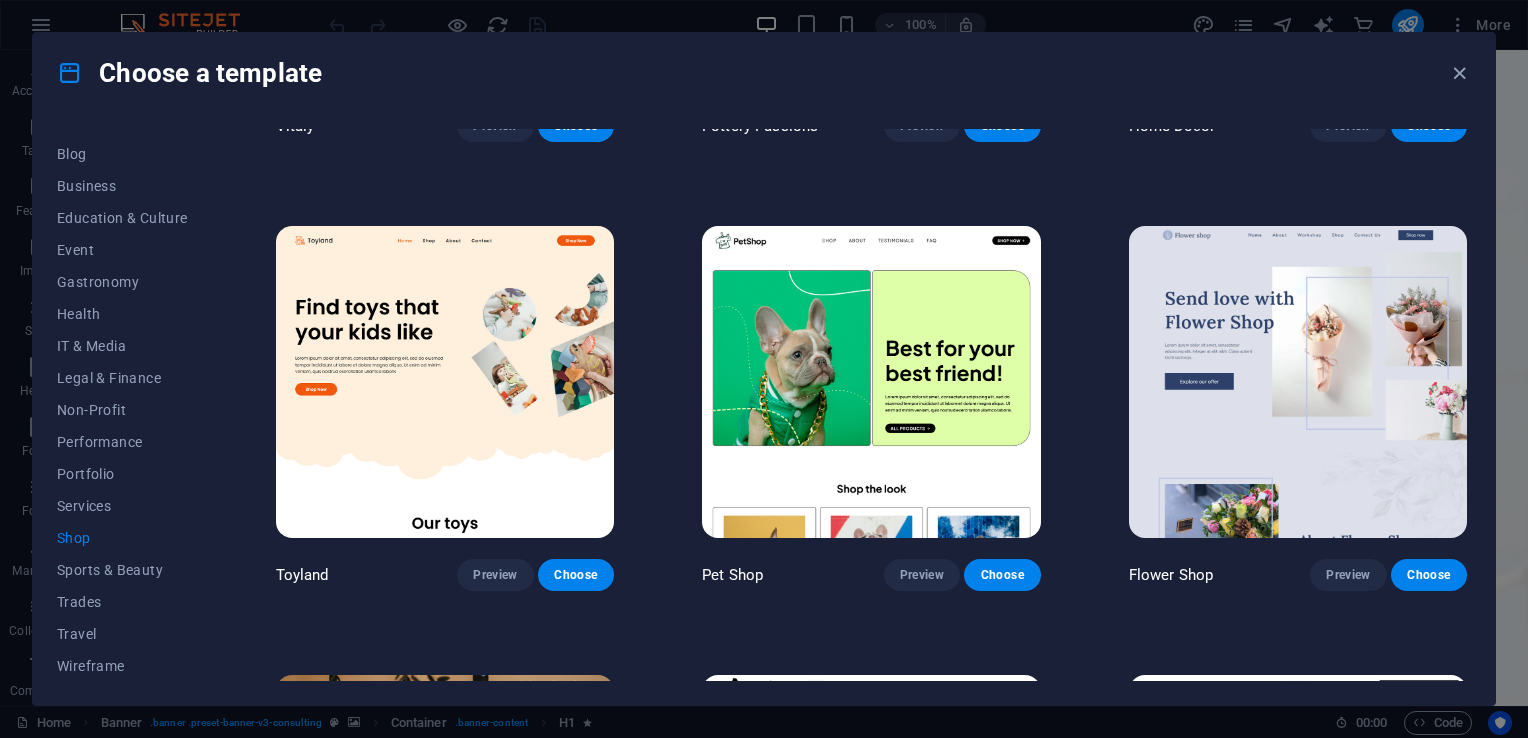 scroll, scrollTop: 0, scrollLeft: 0, axis: both 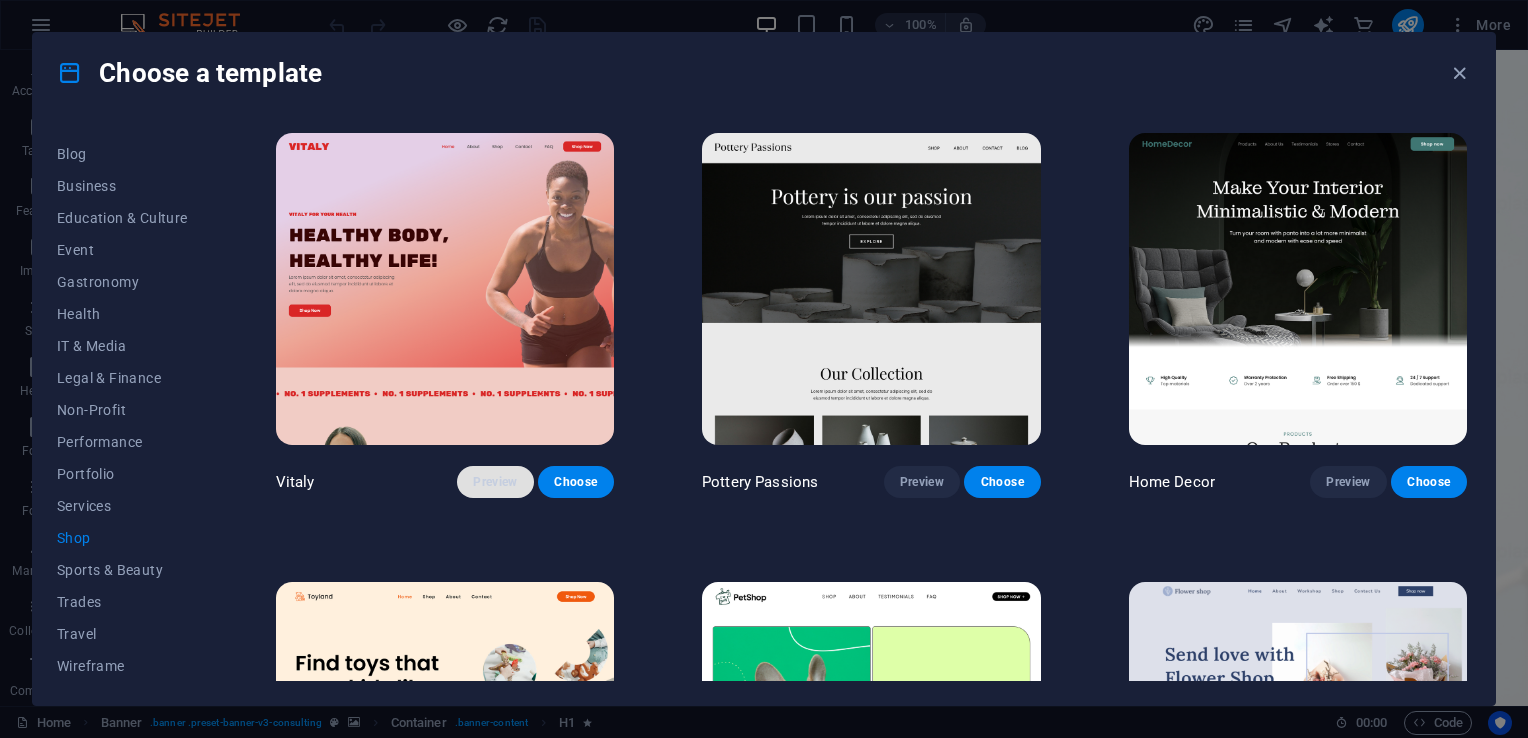 click on "Preview" at bounding box center [495, 482] 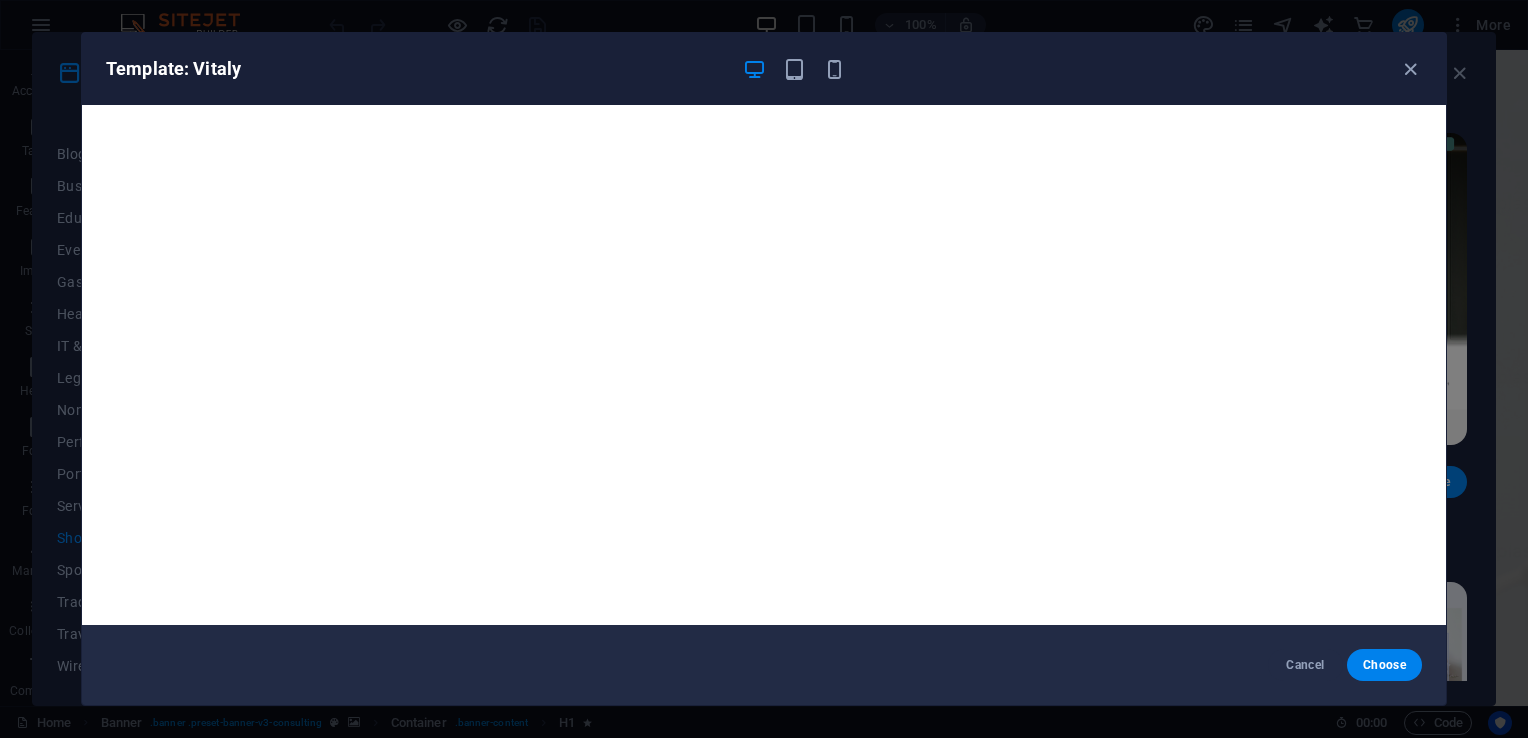 scroll, scrollTop: 5, scrollLeft: 0, axis: vertical 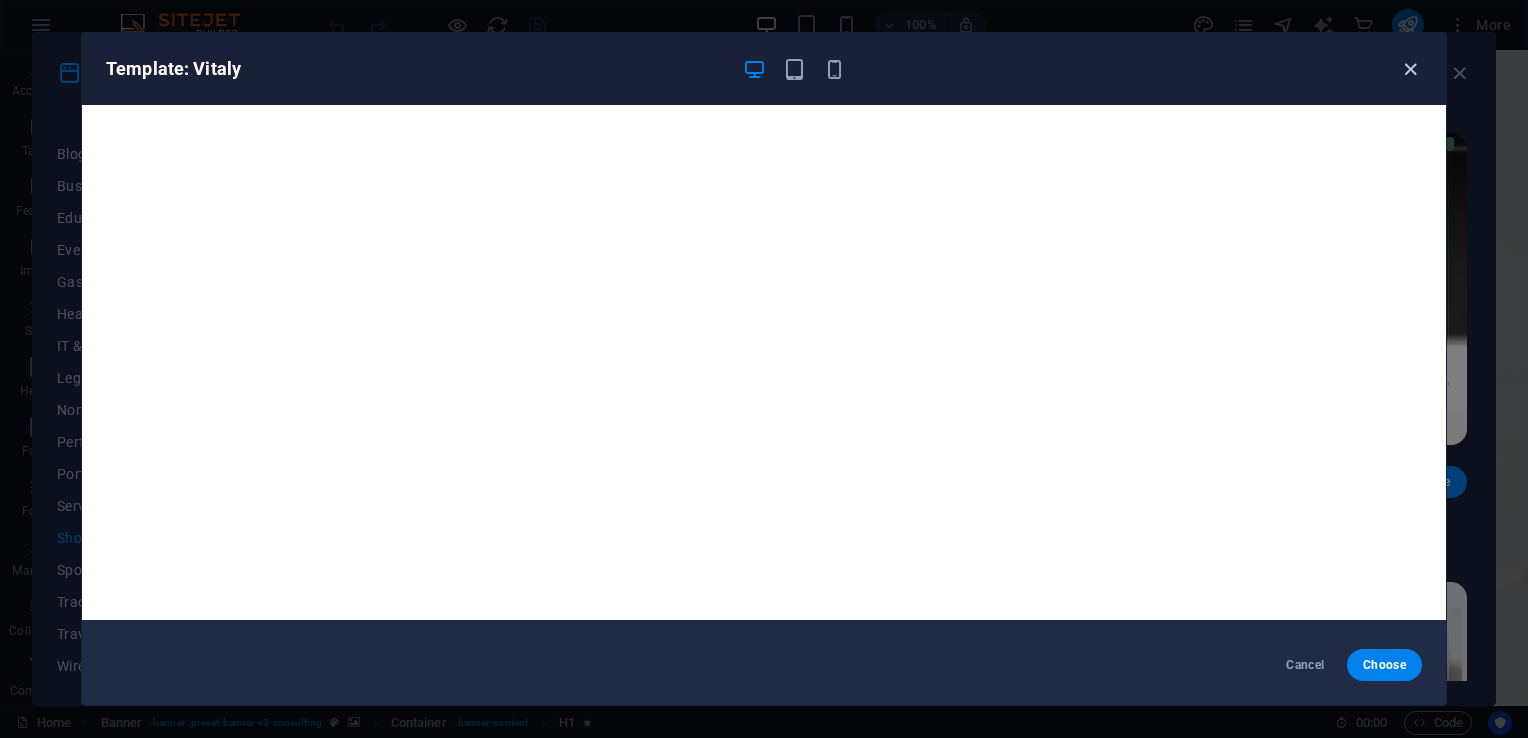 click at bounding box center (1410, 69) 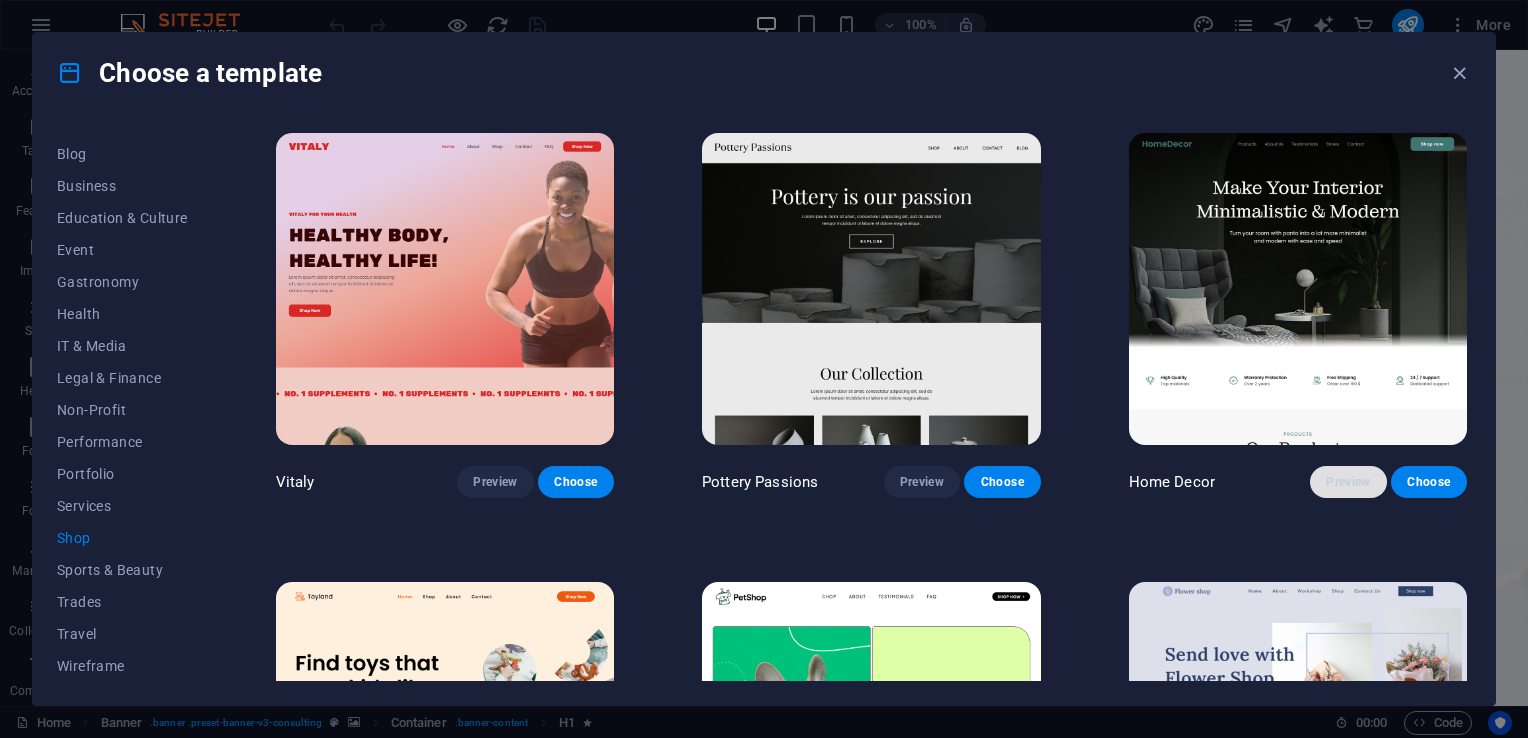 click on "Preview" at bounding box center (1348, 482) 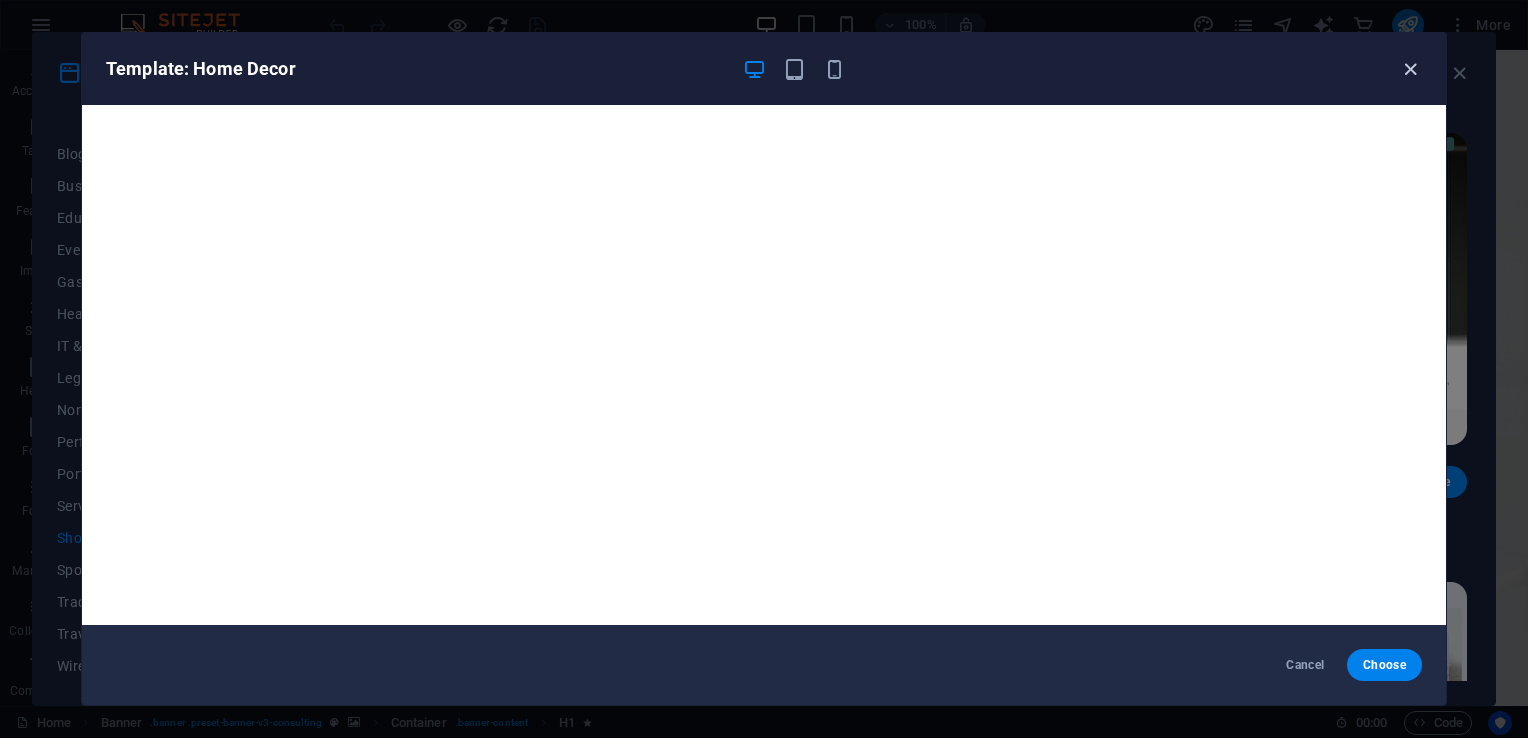 click at bounding box center [1410, 69] 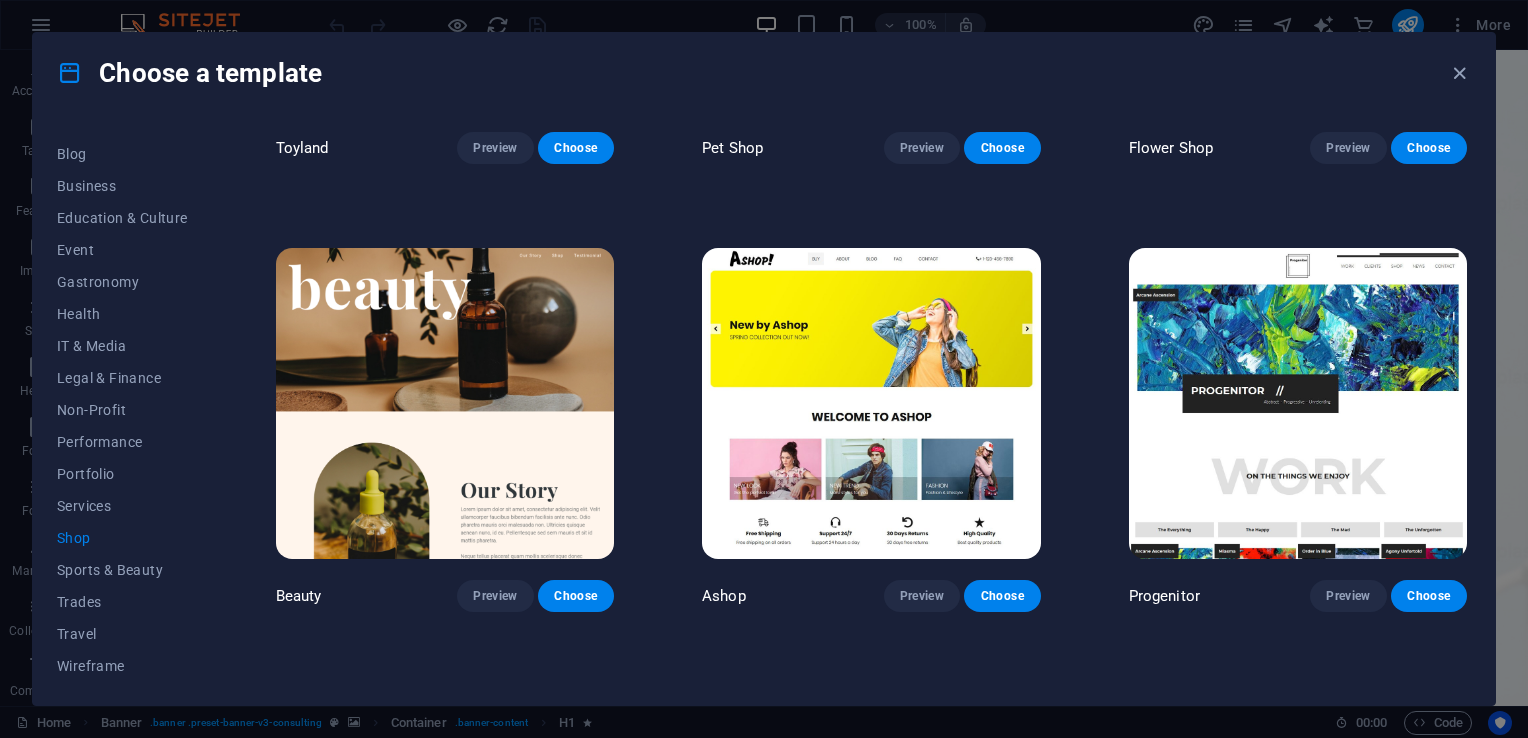 scroll, scrollTop: 788, scrollLeft: 0, axis: vertical 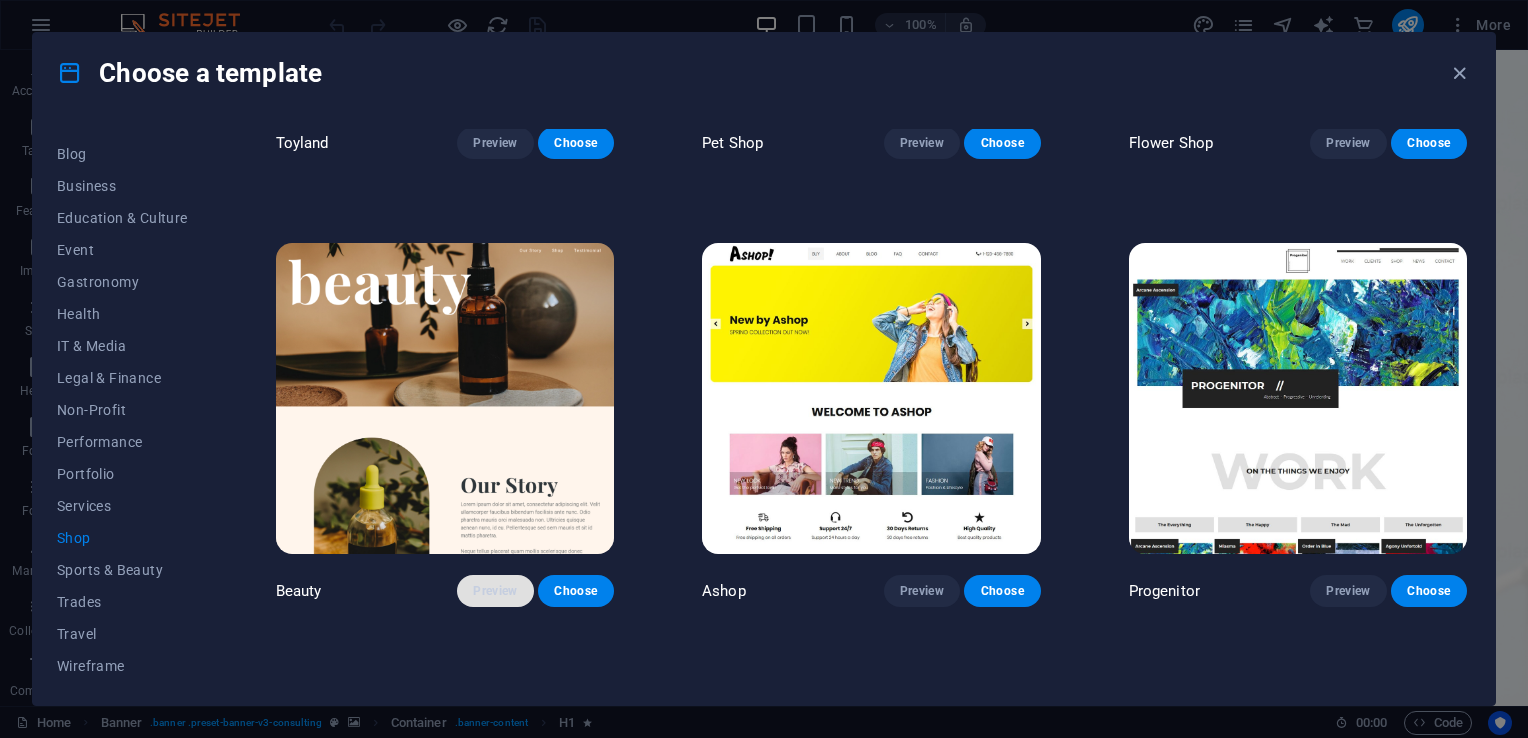 click on "Preview" at bounding box center [495, 591] 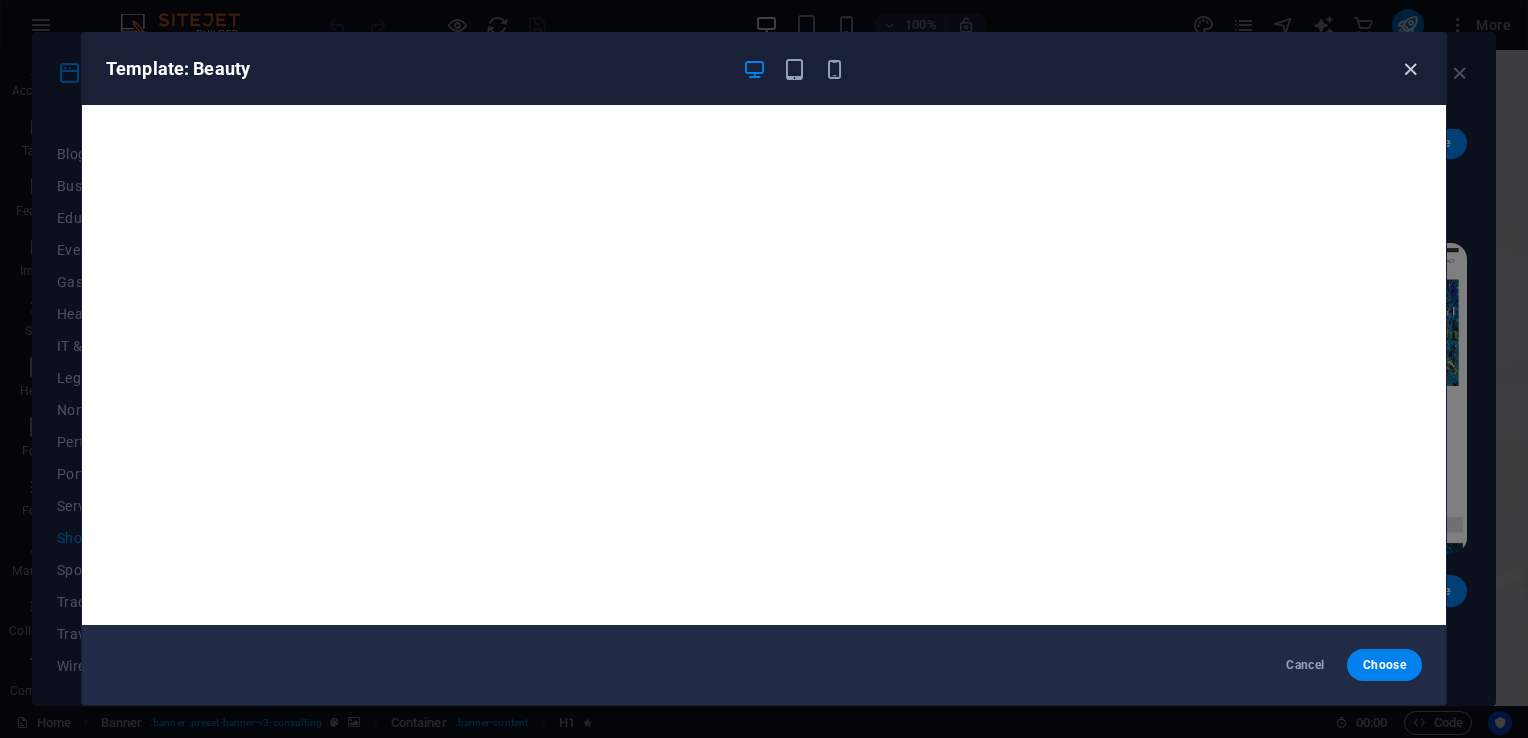 click at bounding box center [1410, 69] 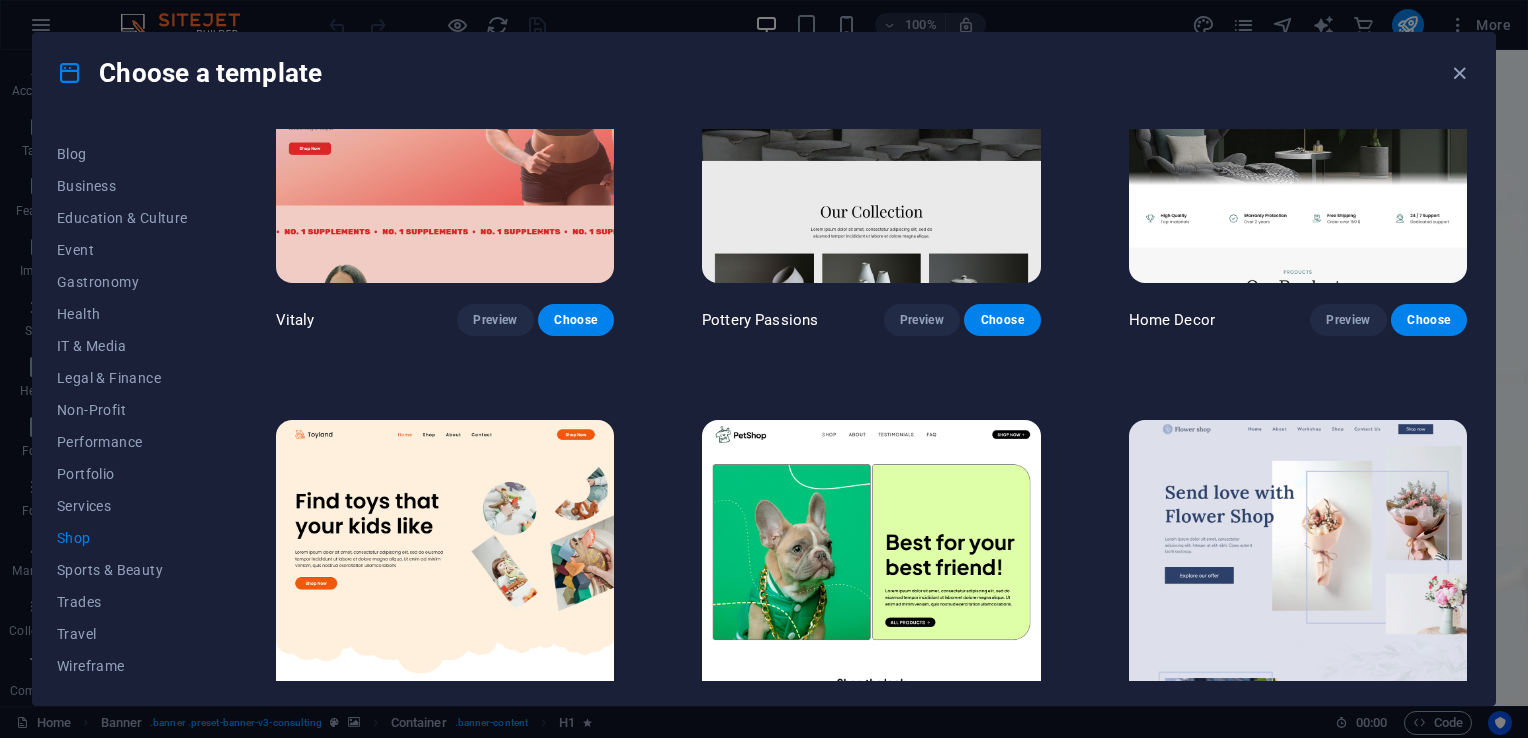 scroll, scrollTop: 0, scrollLeft: 0, axis: both 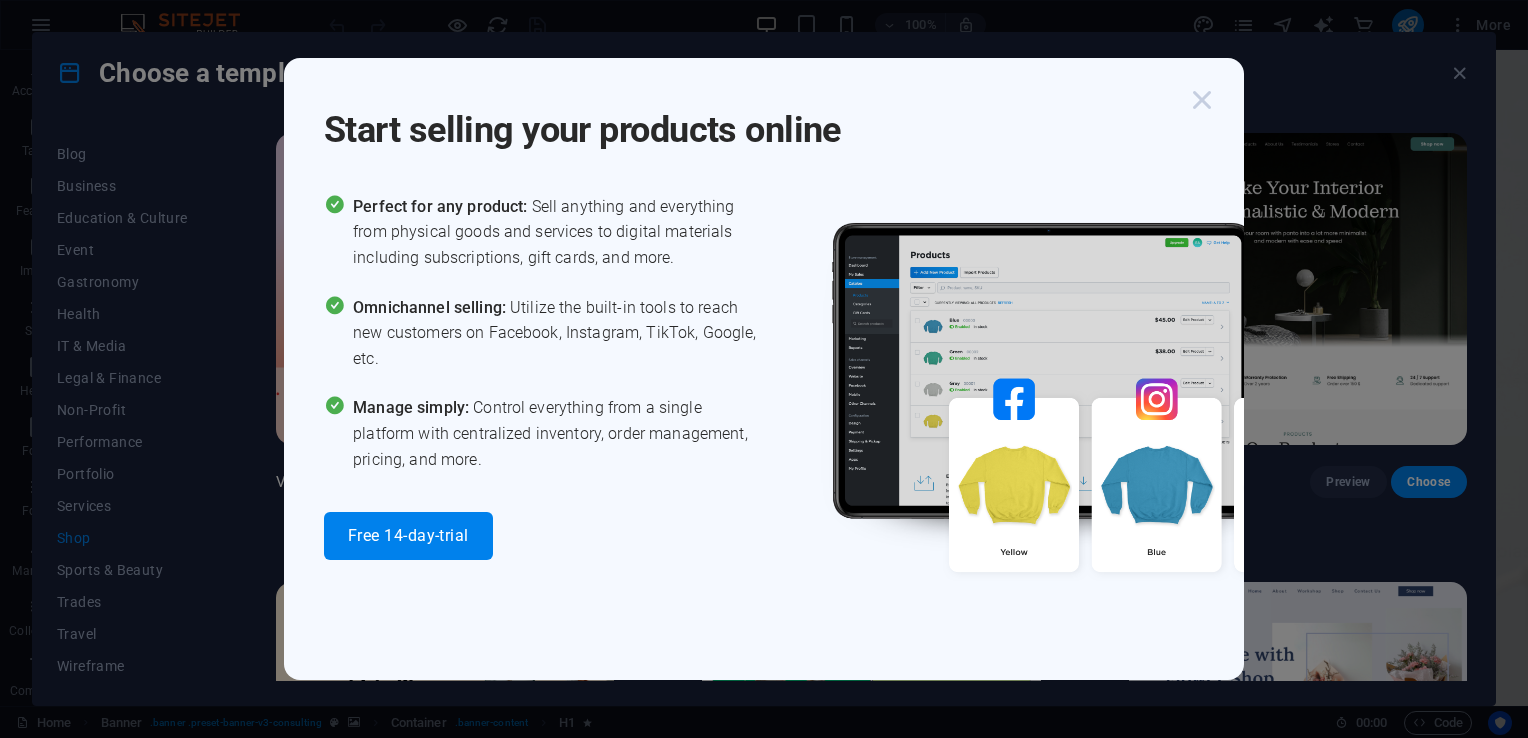 click at bounding box center [1202, 100] 